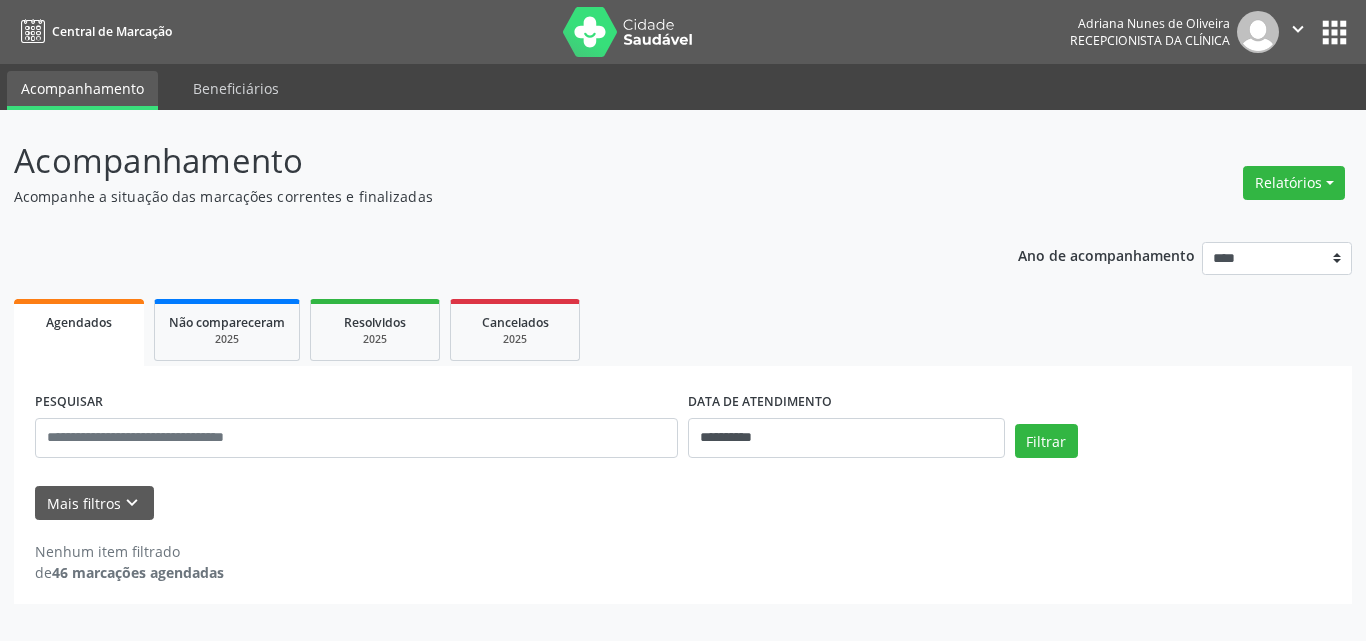 scroll, scrollTop: 0, scrollLeft: 0, axis: both 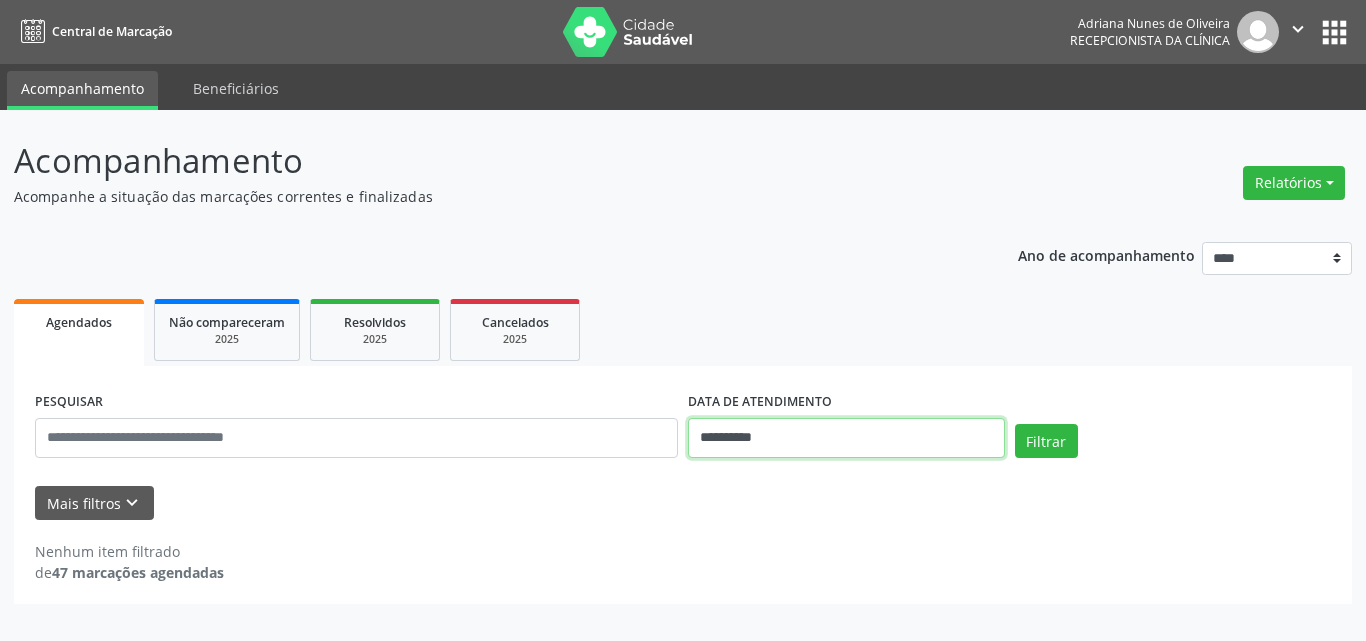 click on "**********" at bounding box center (846, 438) 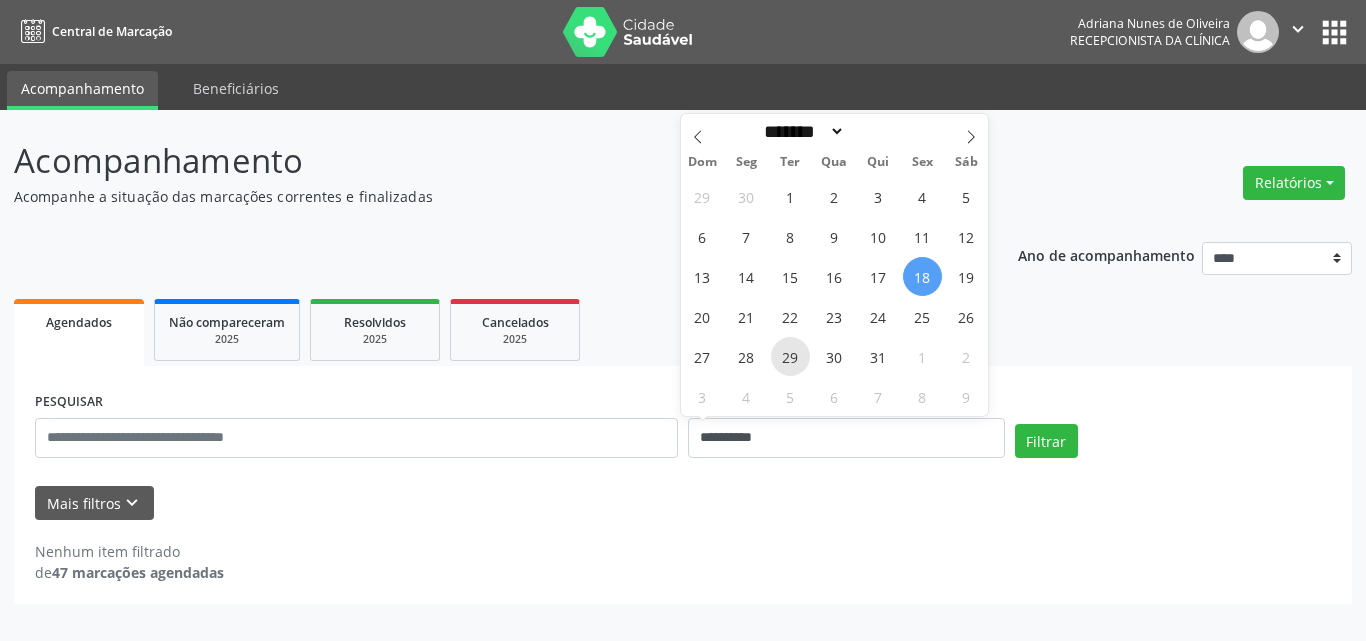 click on "29" at bounding box center (790, 356) 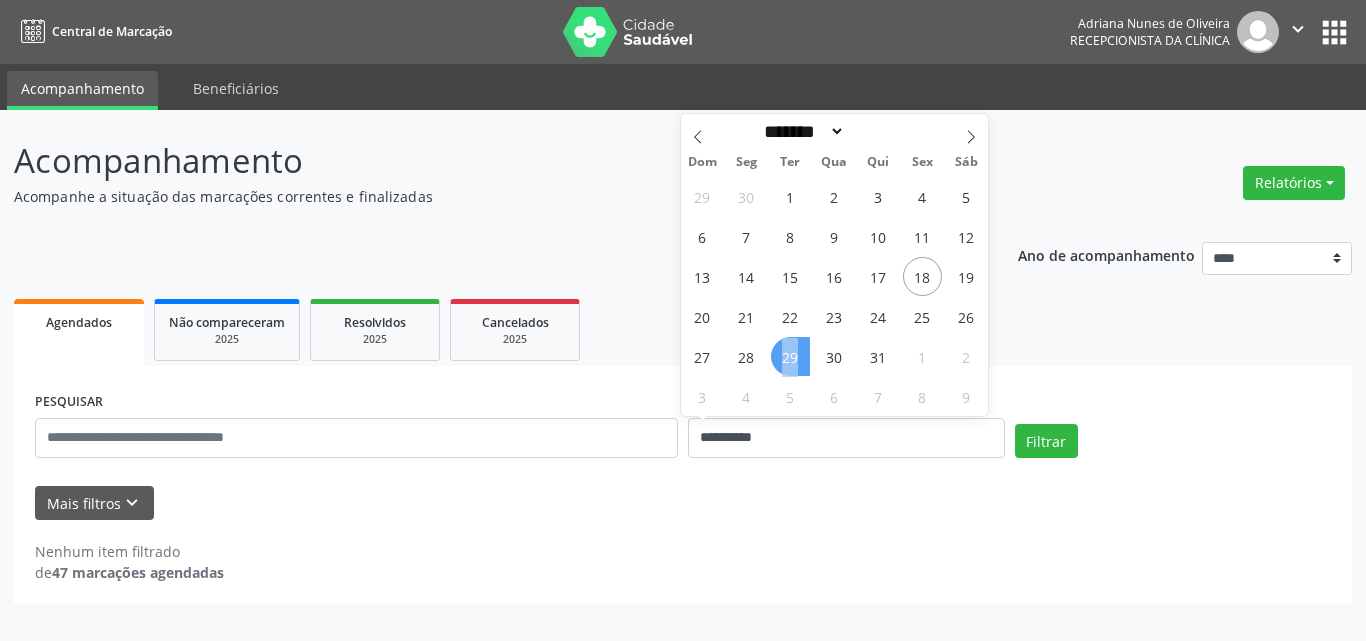 click on "29" at bounding box center (790, 356) 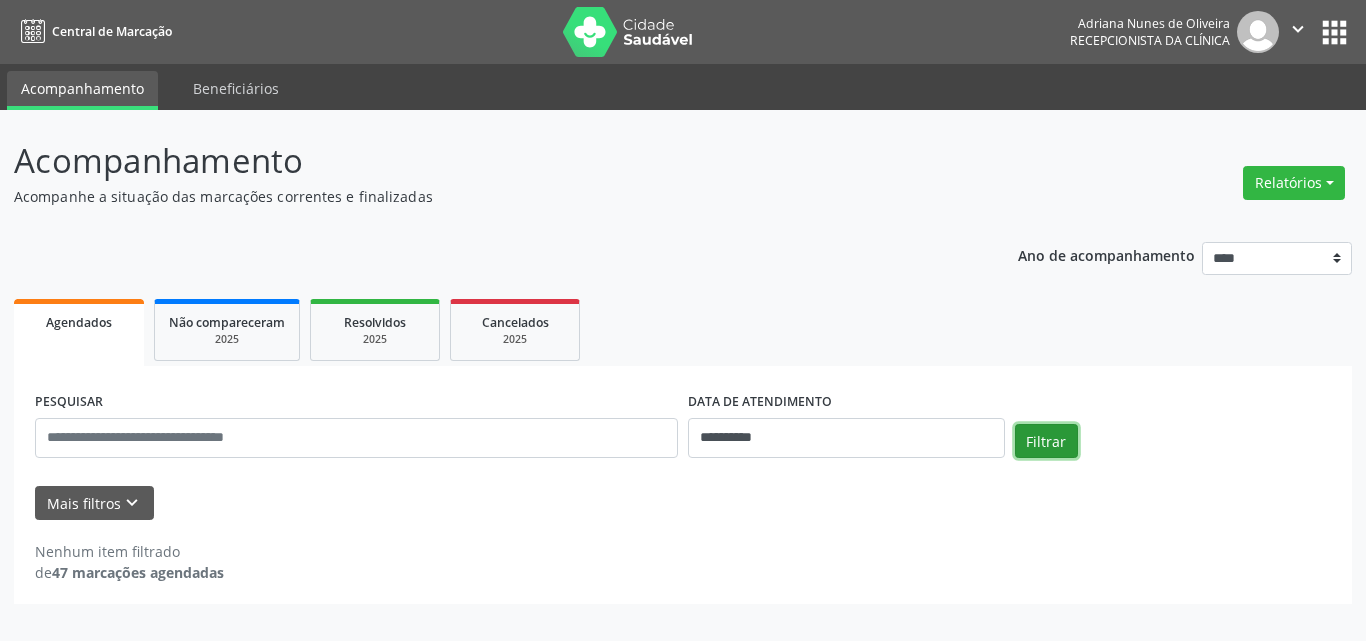 click on "Filtrar" at bounding box center [1046, 441] 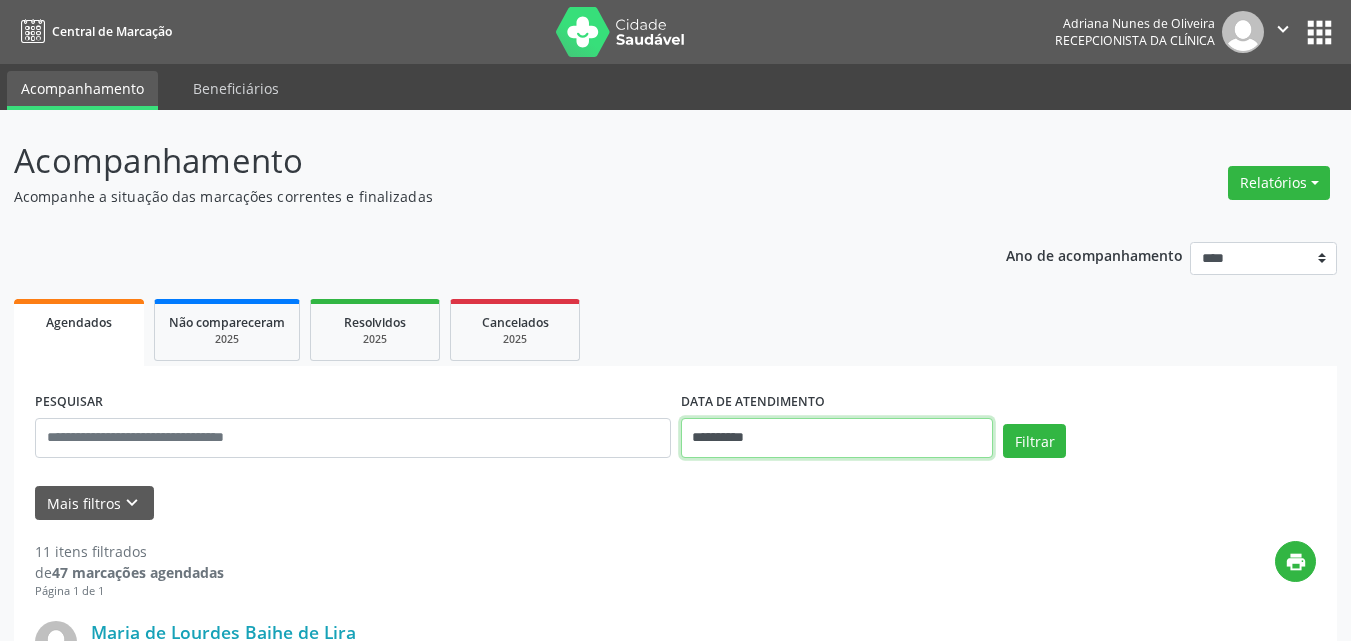 click on "**********" at bounding box center (837, 438) 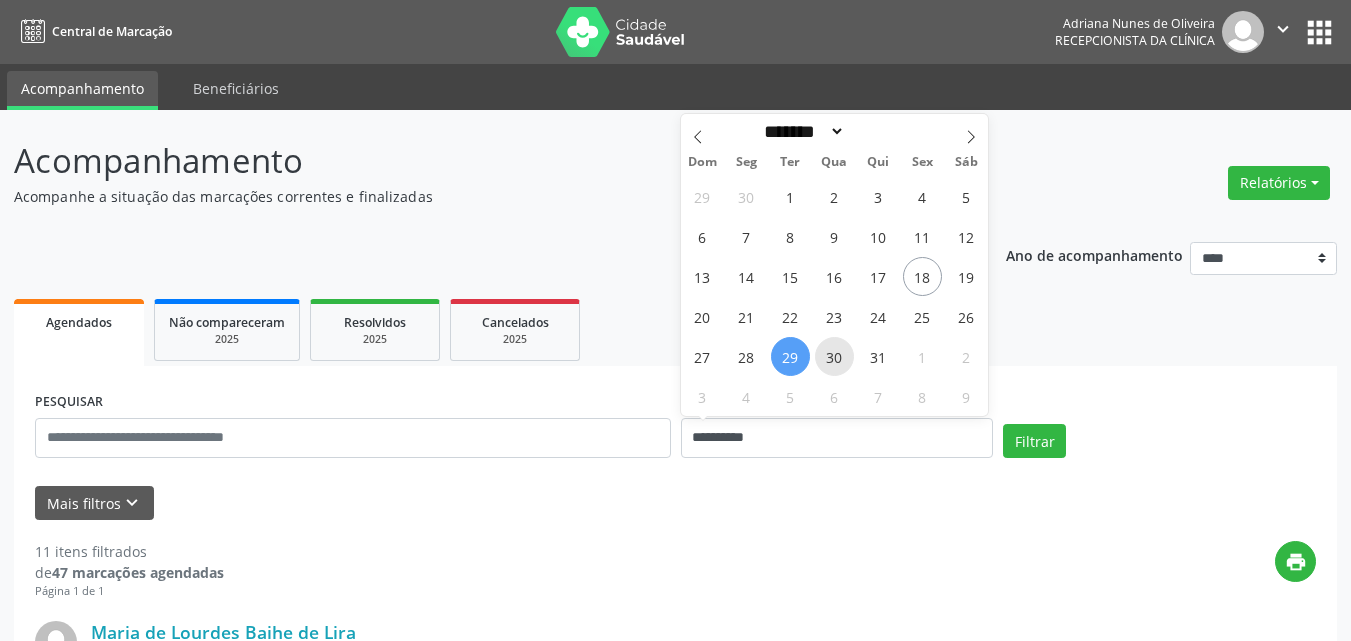 click on "30" at bounding box center [834, 356] 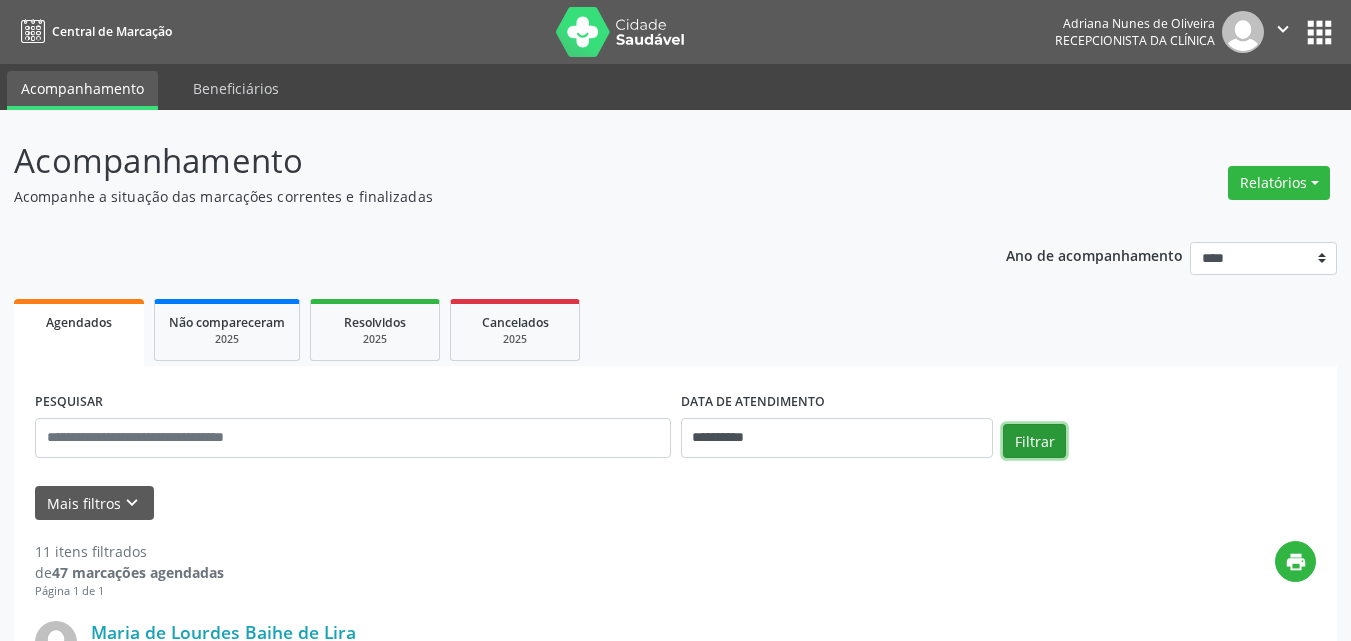 click on "Filtrar" at bounding box center [1034, 441] 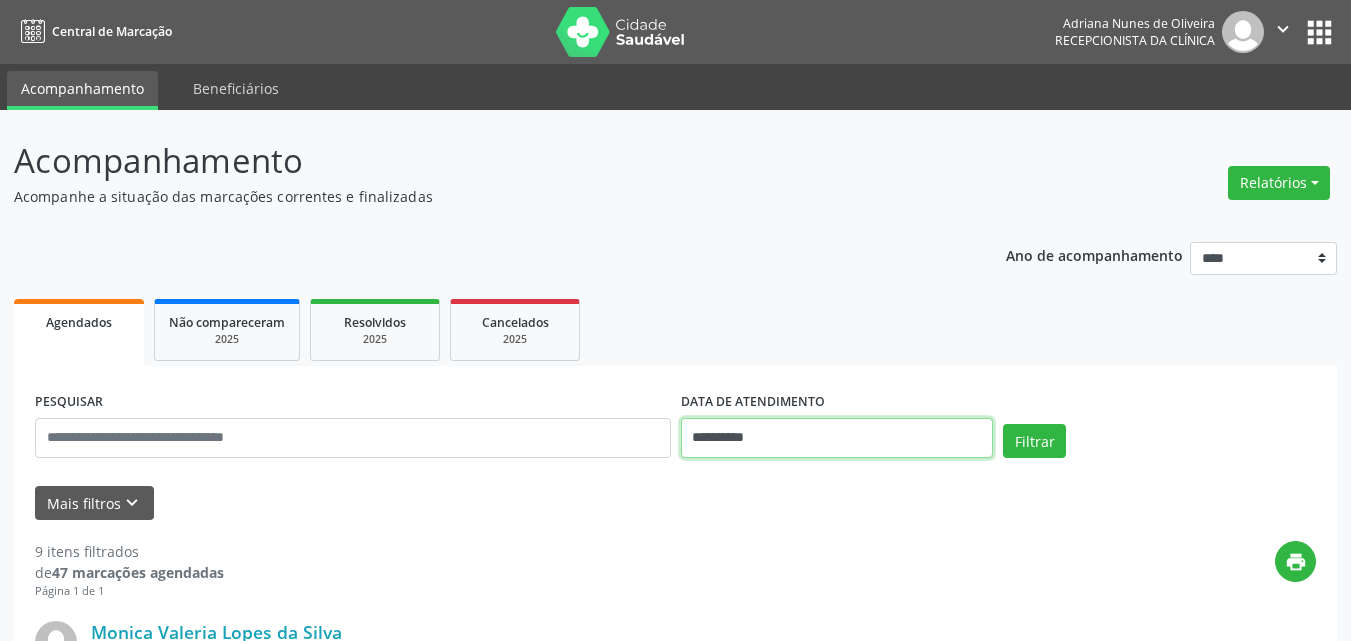 click on "**********" at bounding box center (837, 438) 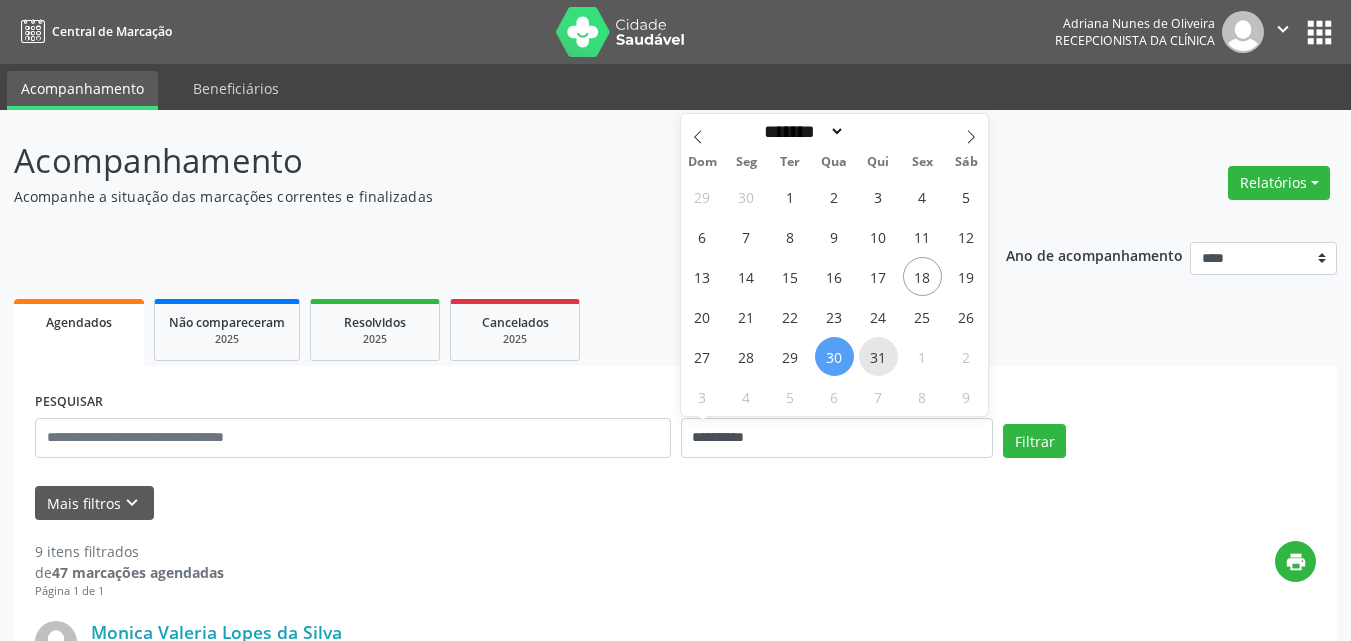 click on "31" at bounding box center [878, 356] 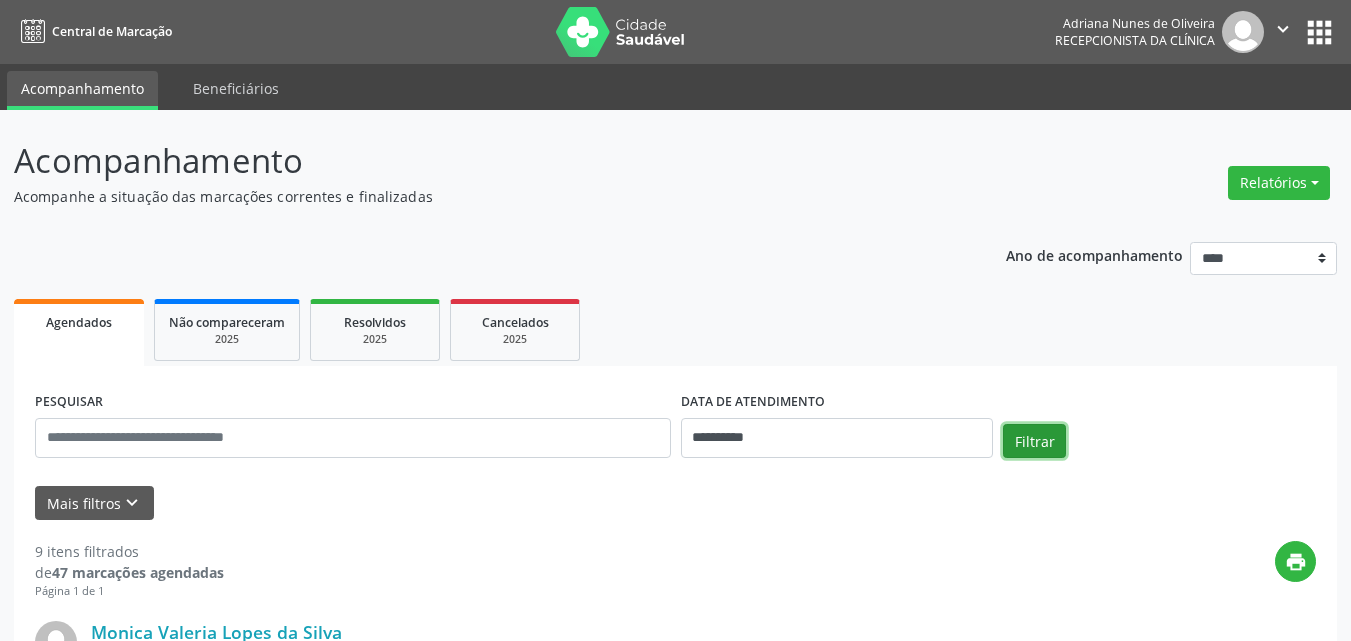 click on "Filtrar" at bounding box center (1034, 441) 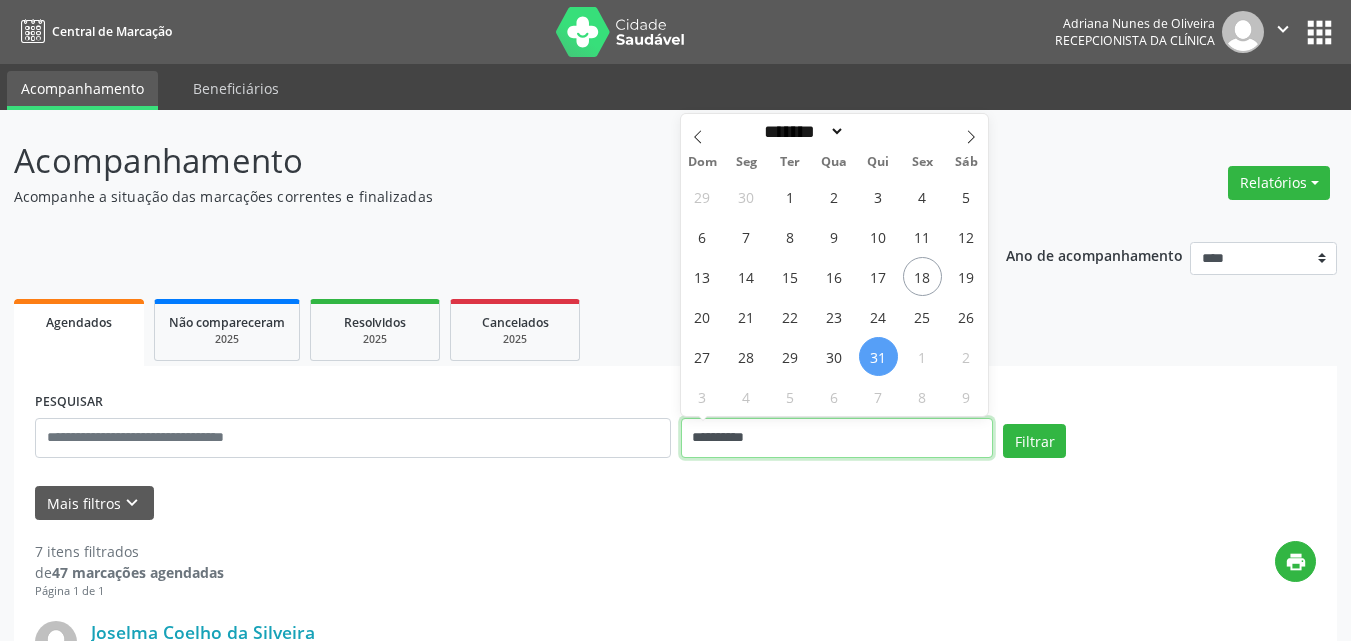 click on "**********" at bounding box center (837, 438) 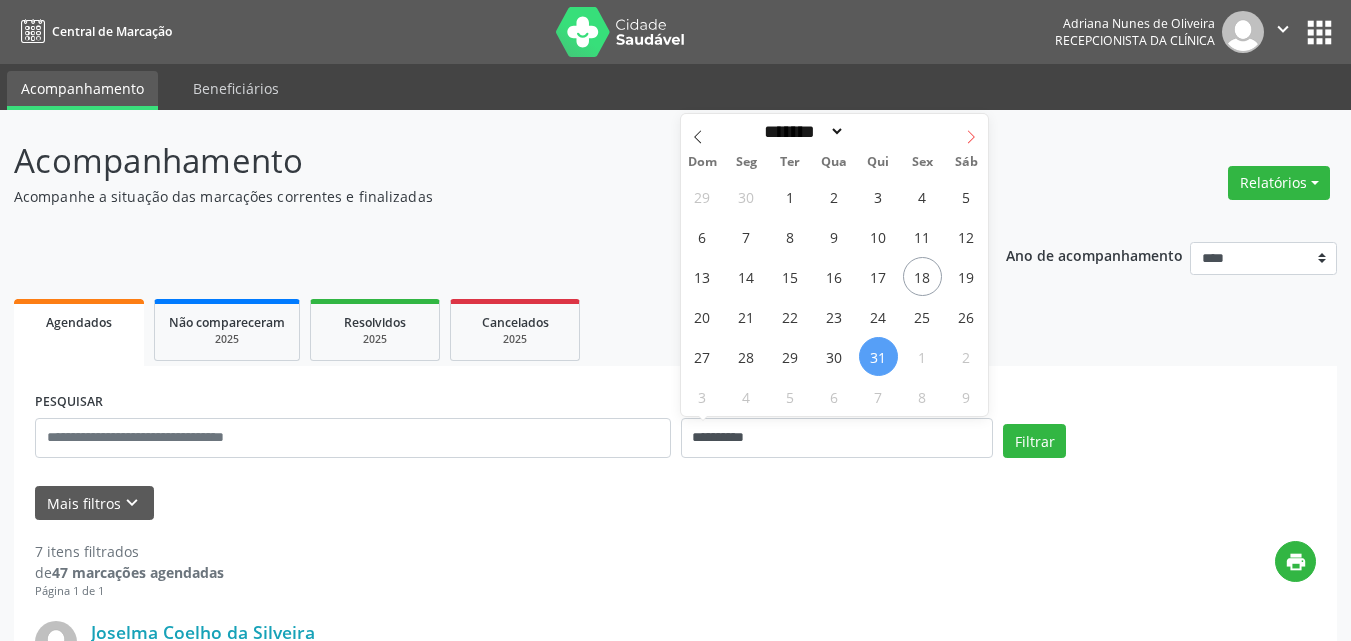 click 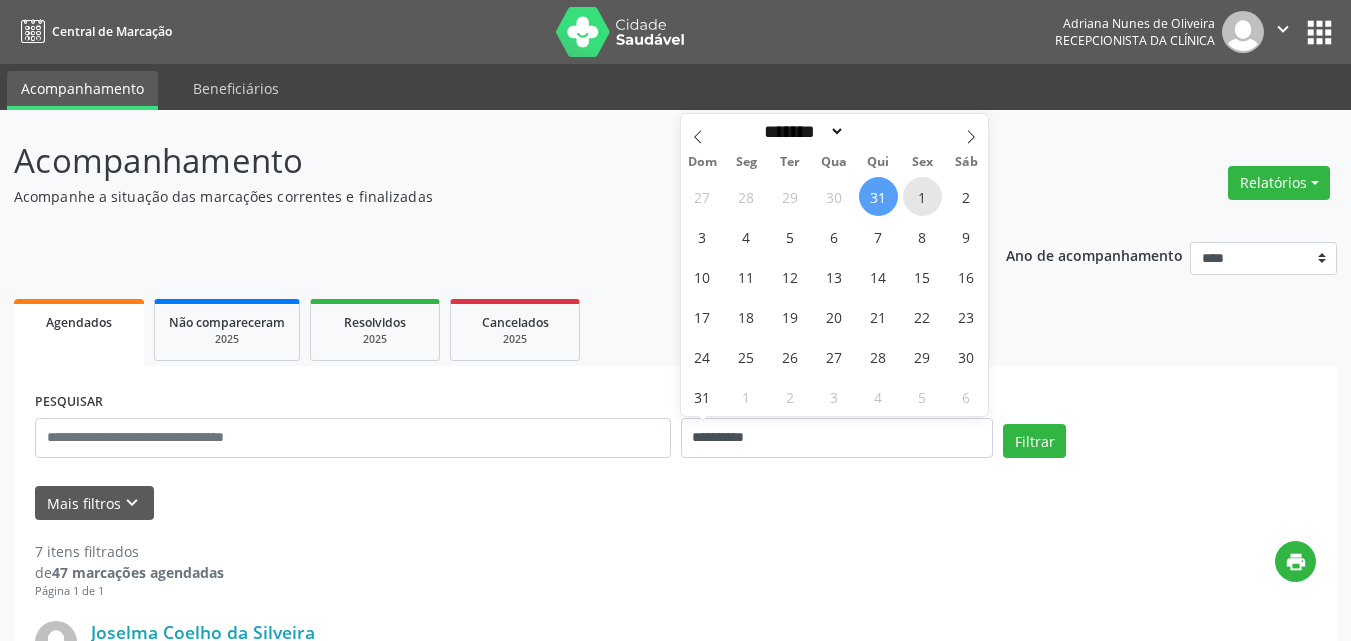click on "1" at bounding box center [922, 196] 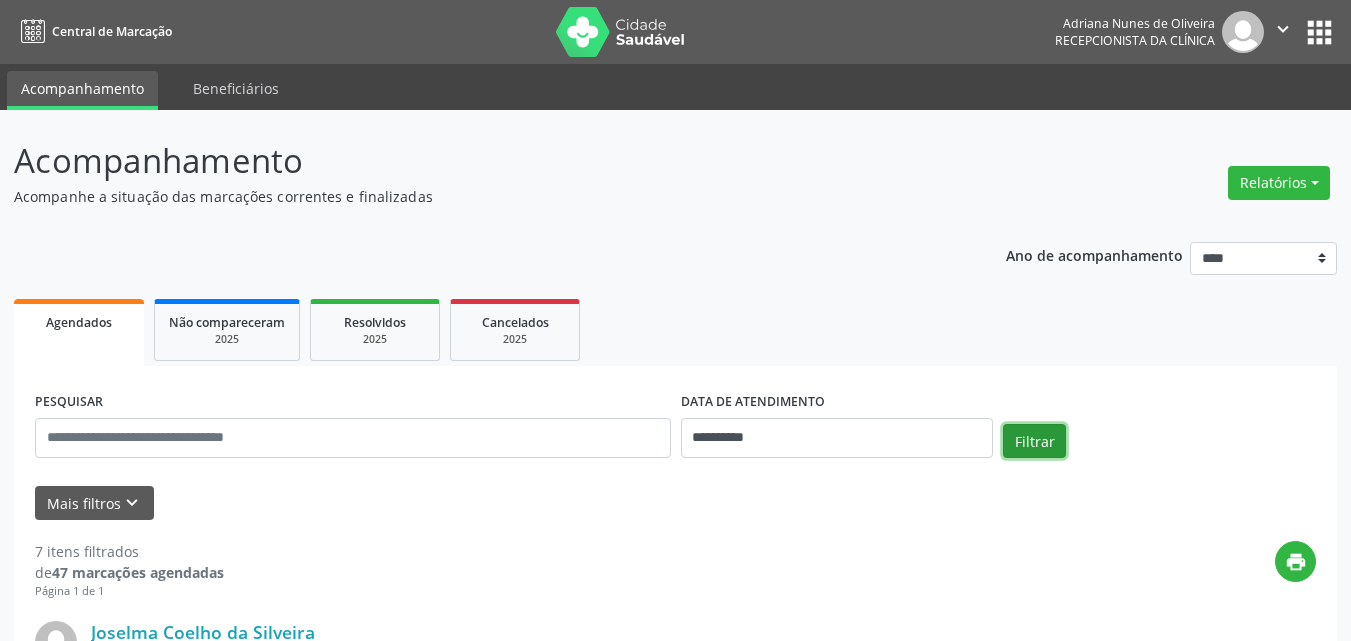 click on "Filtrar" at bounding box center (1034, 441) 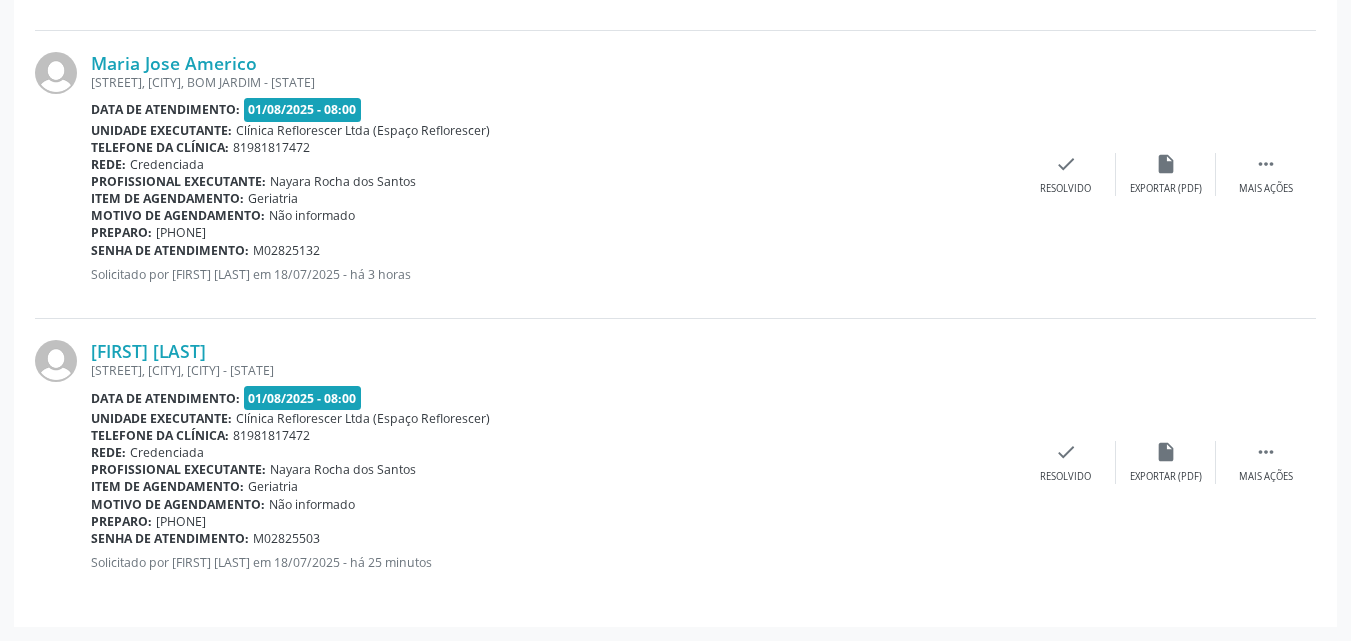 scroll, scrollTop: 1106, scrollLeft: 0, axis: vertical 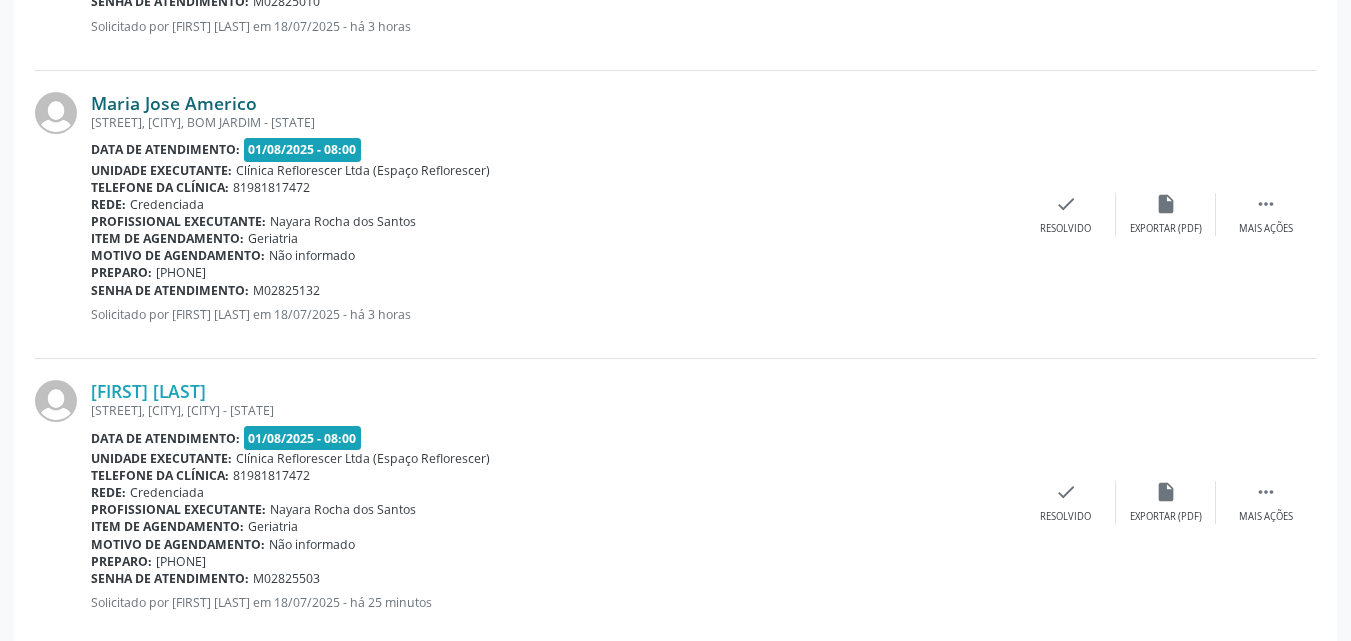 click on "Maria Jose Americo" at bounding box center [174, 103] 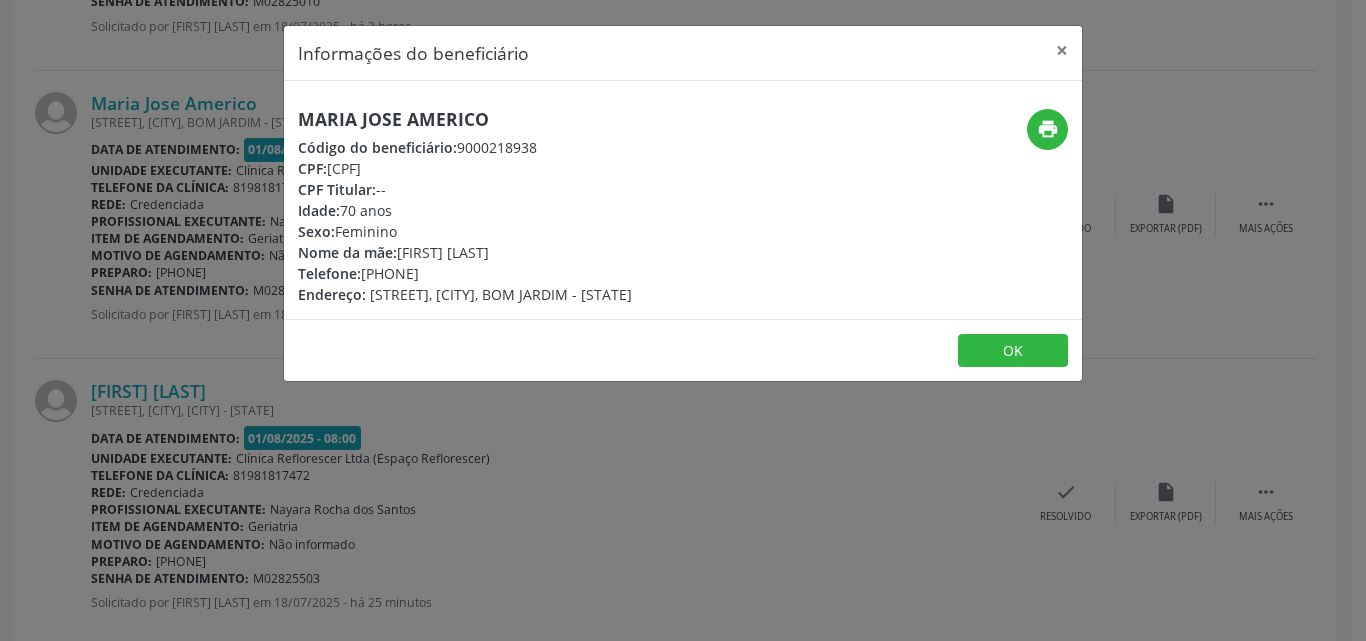 drag, startPoint x: 294, startPoint y: 117, endPoint x: 563, endPoint y: 104, distance: 269.31393 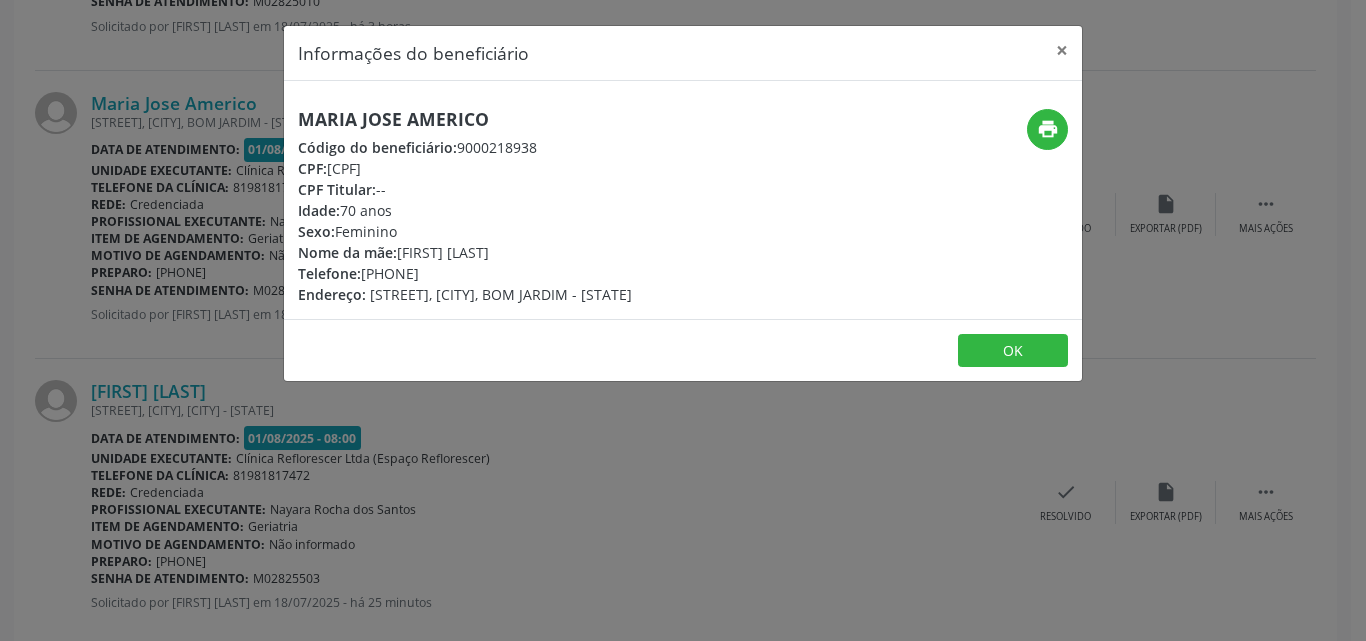 drag, startPoint x: 455, startPoint y: 144, endPoint x: 632, endPoint y: 145, distance: 177.00282 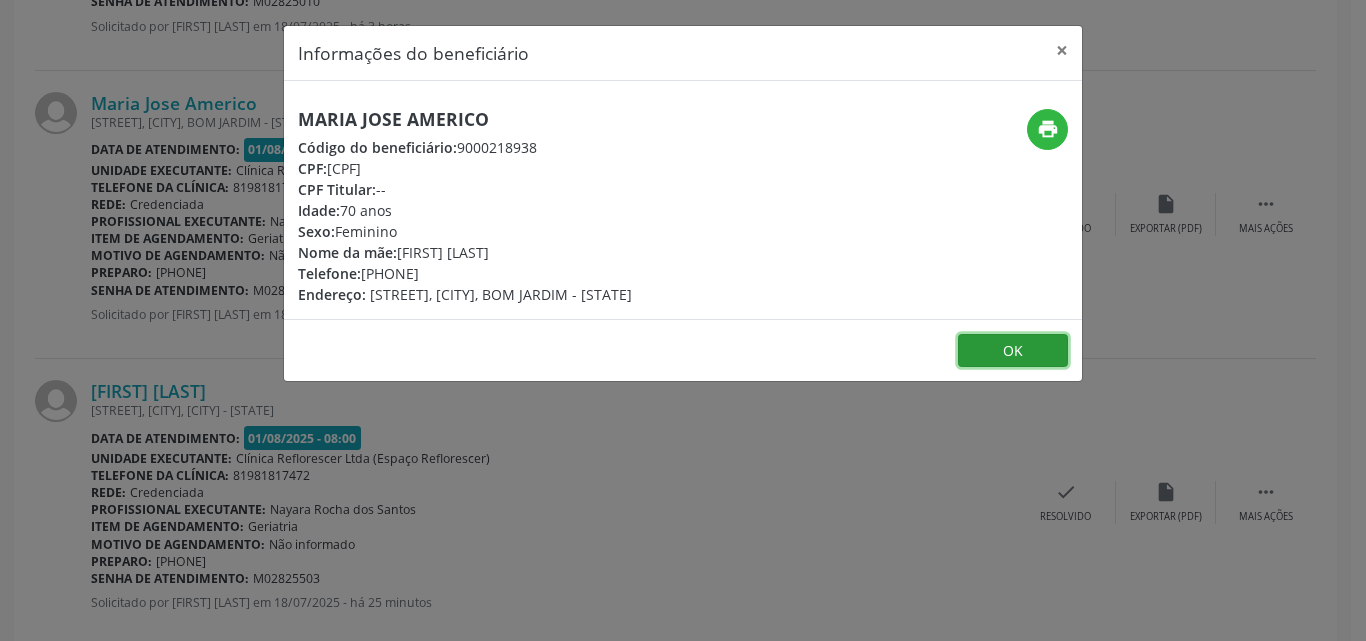 click on "OK" at bounding box center [1013, 351] 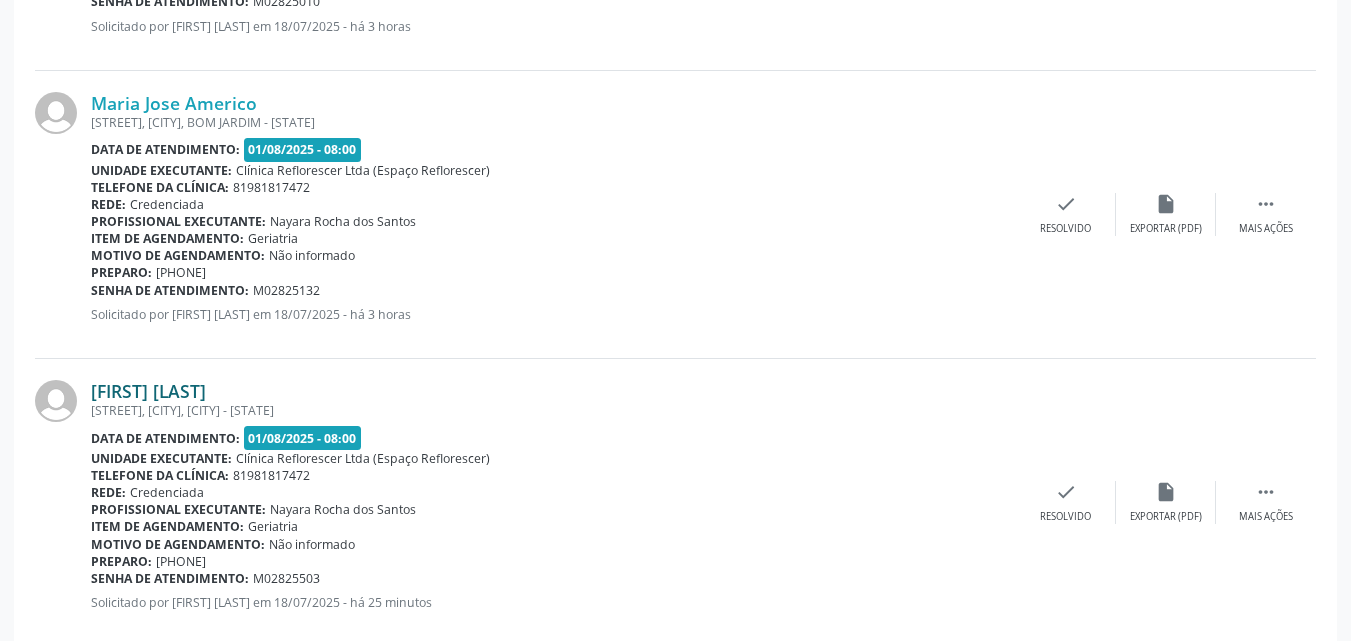 click on "Maria do Socorro da Silva Oliveira" at bounding box center [148, 391] 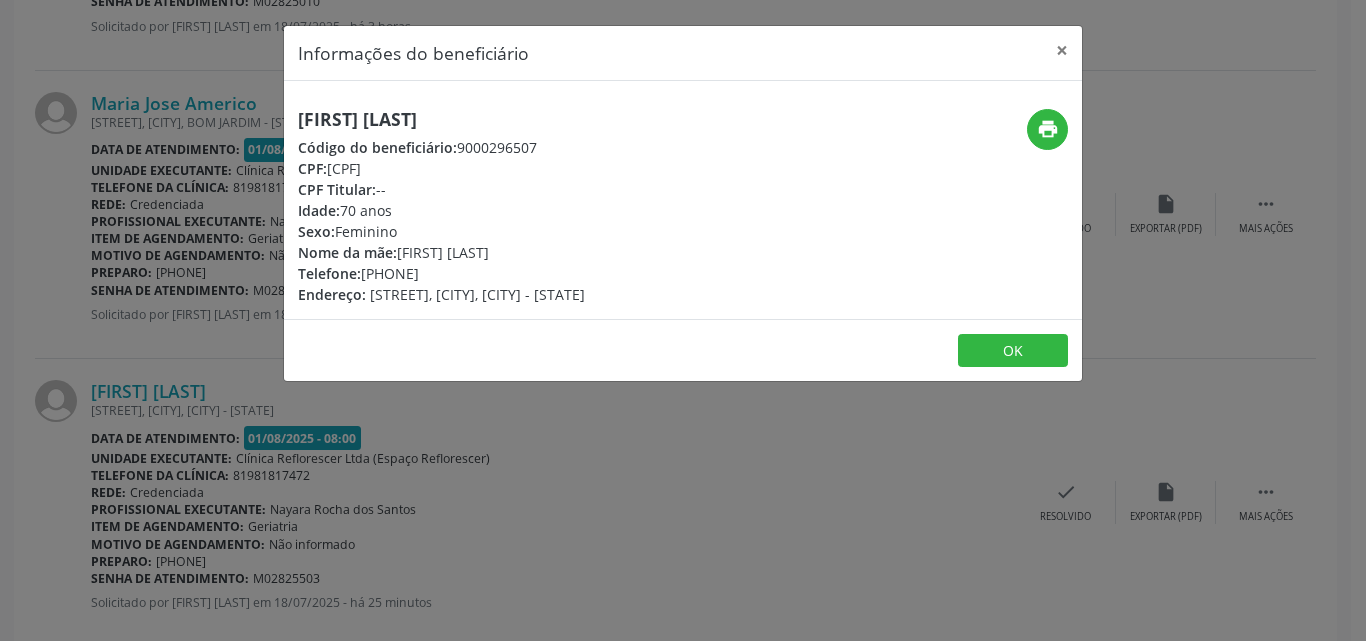 drag, startPoint x: 300, startPoint y: 117, endPoint x: 699, endPoint y: 116, distance: 399.00125 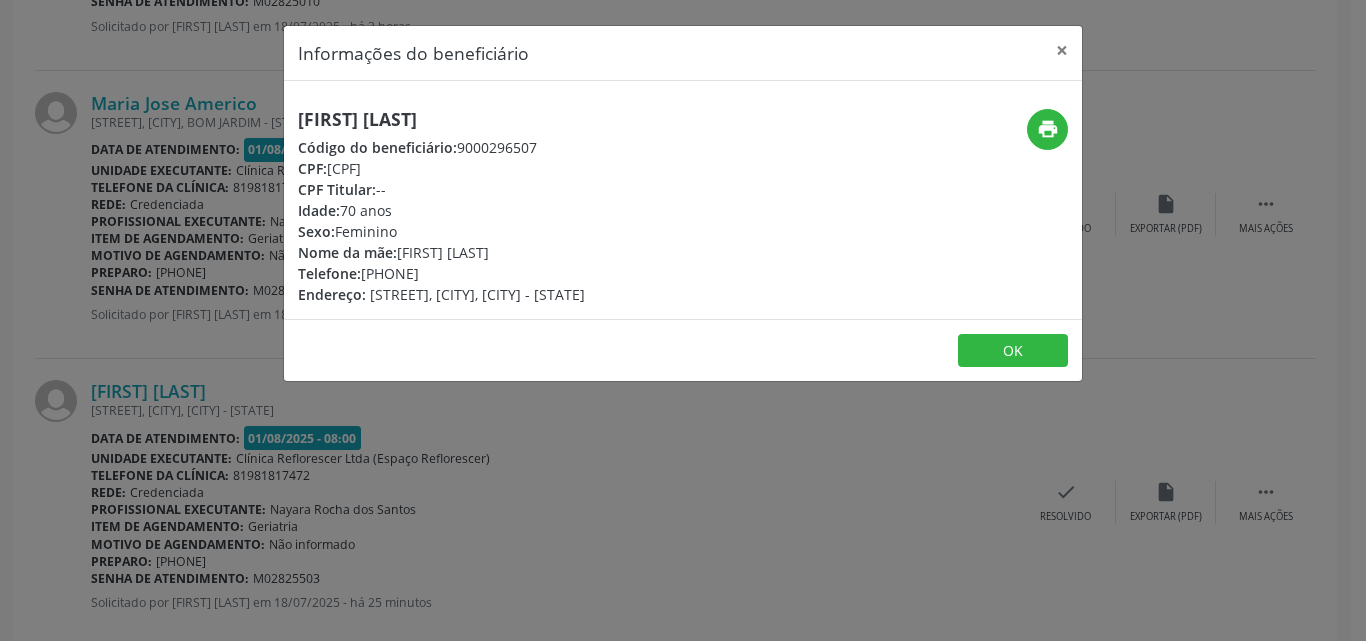 drag, startPoint x: 329, startPoint y: 171, endPoint x: 456, endPoint y: 169, distance: 127.01575 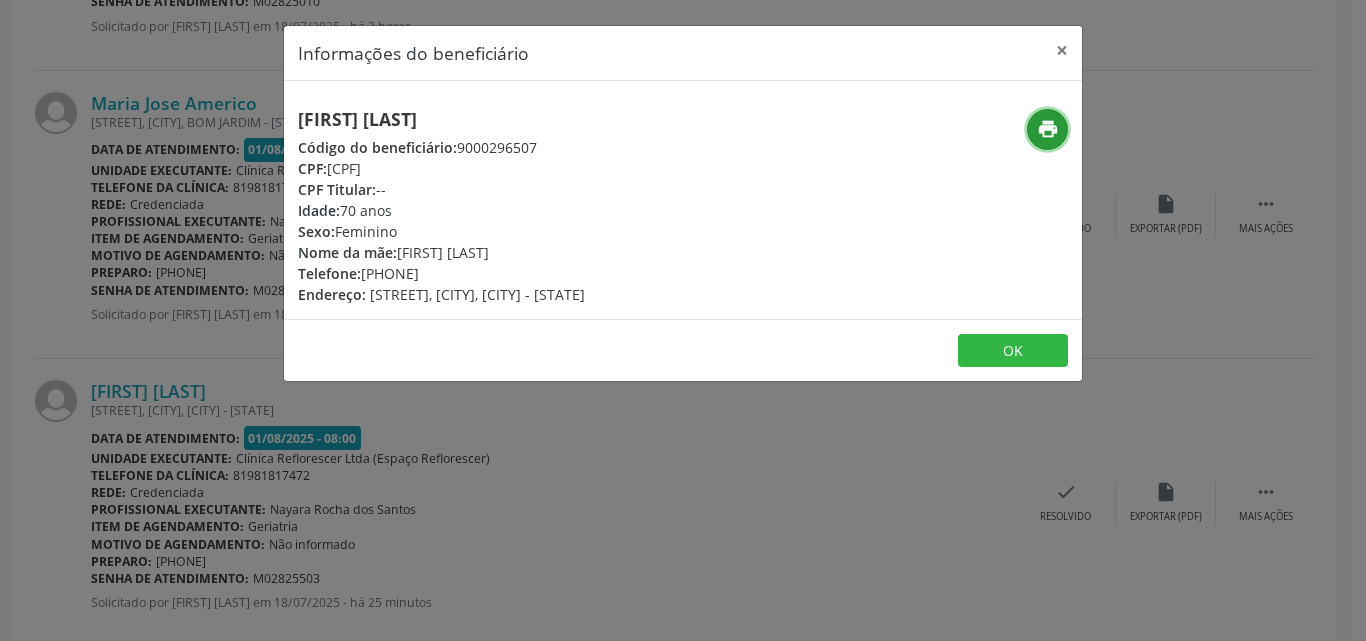 click on "print" at bounding box center [1048, 129] 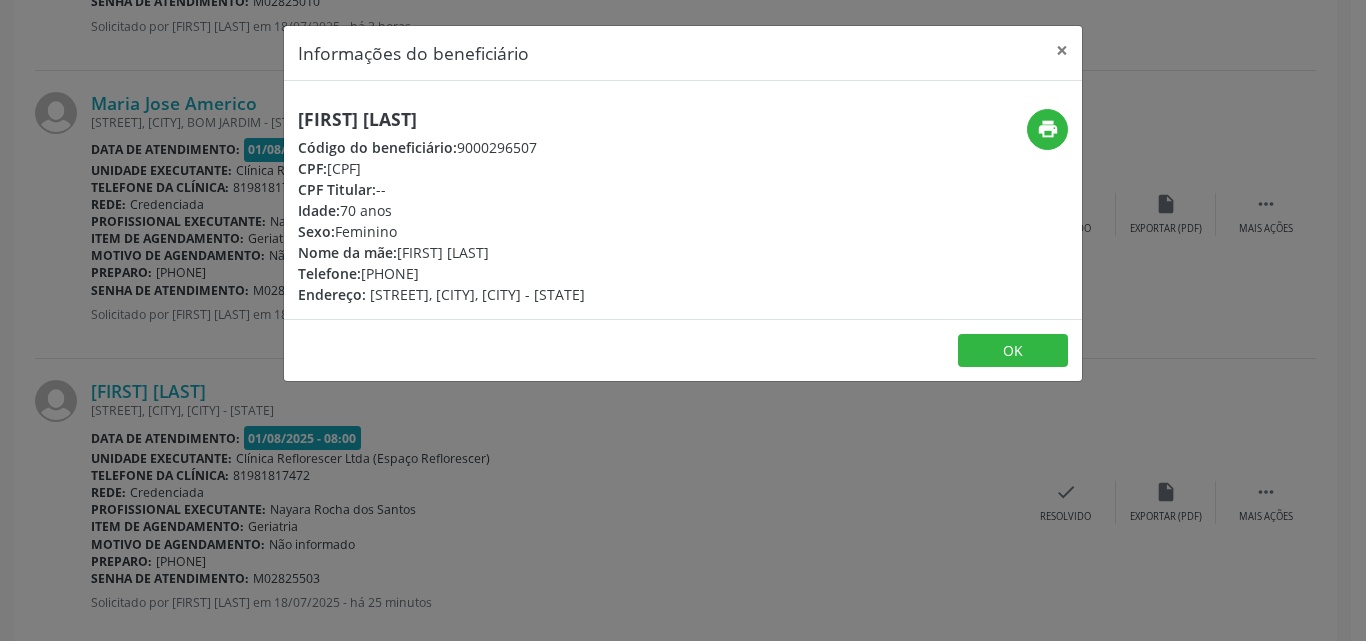 drag, startPoint x: 360, startPoint y: 269, endPoint x: 487, endPoint y: 269, distance: 127 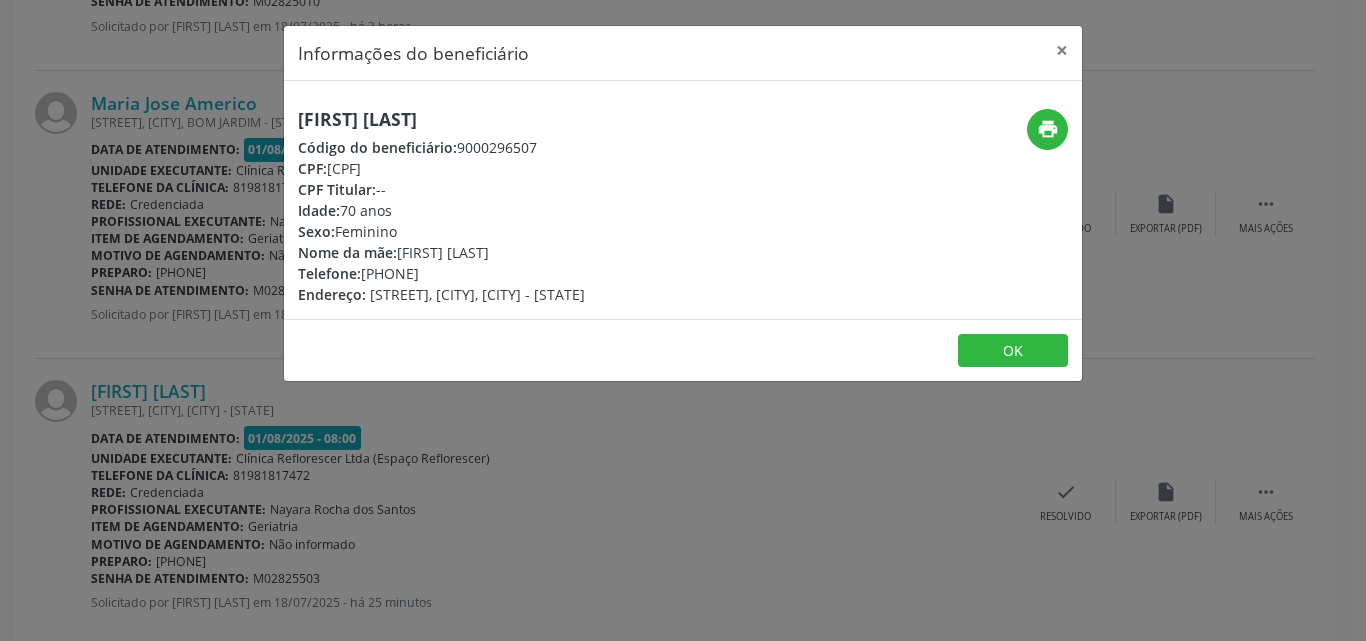 drag, startPoint x: 299, startPoint y: 114, endPoint x: 678, endPoint y: 114, distance: 379 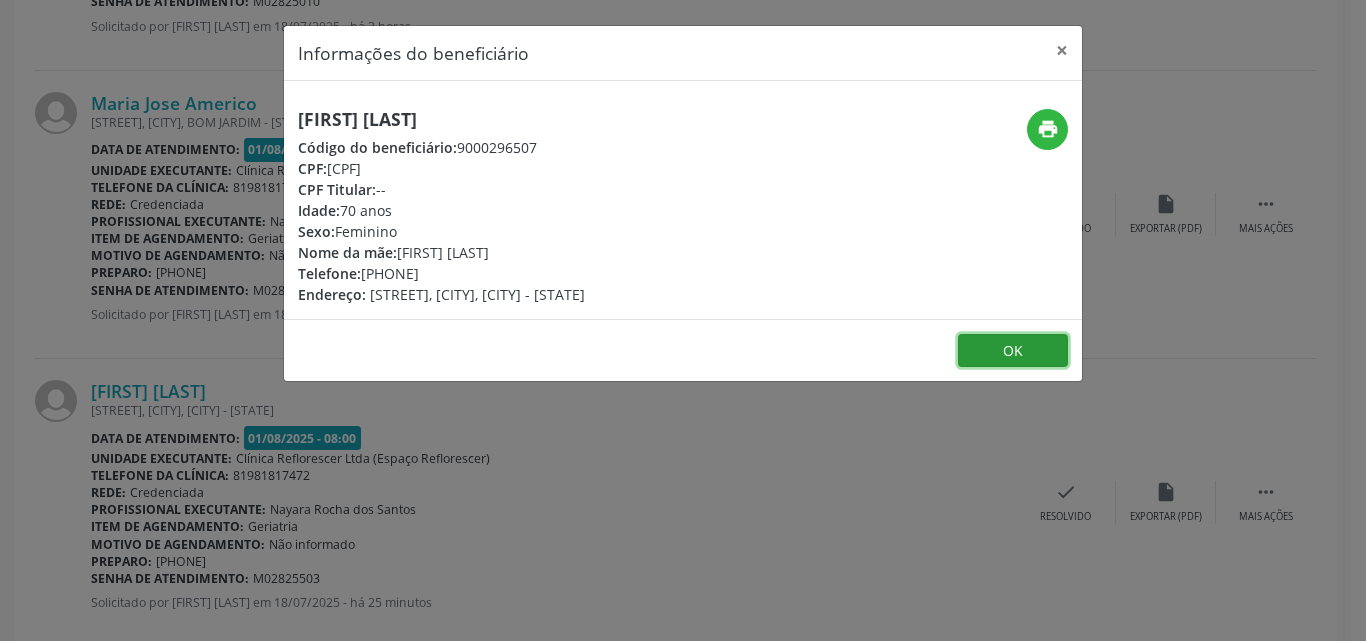 click on "OK" at bounding box center (1013, 351) 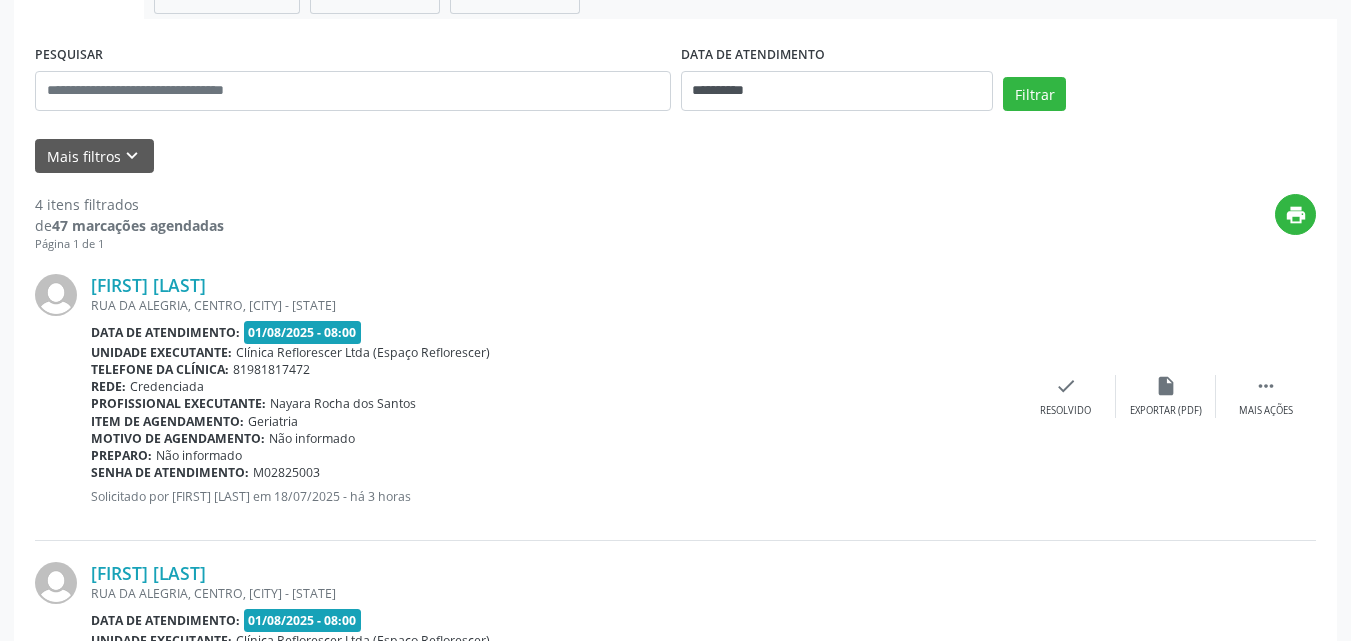 scroll, scrollTop: 346, scrollLeft: 0, axis: vertical 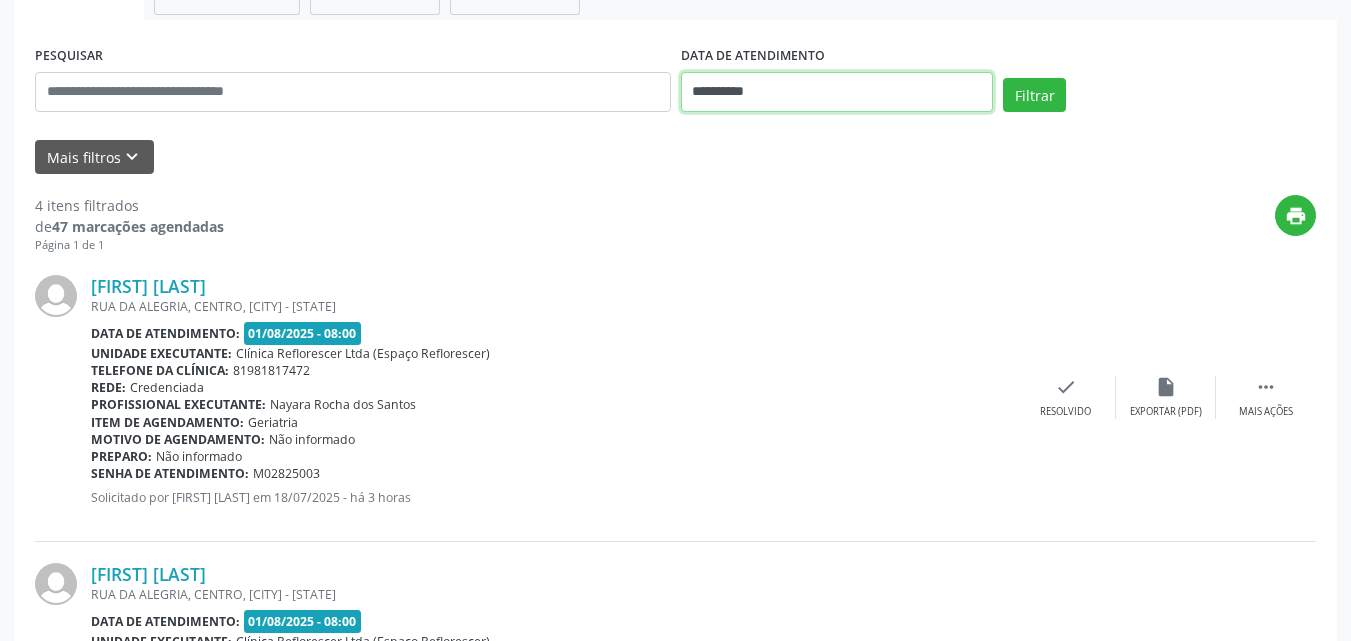 click on "**********" at bounding box center [837, 92] 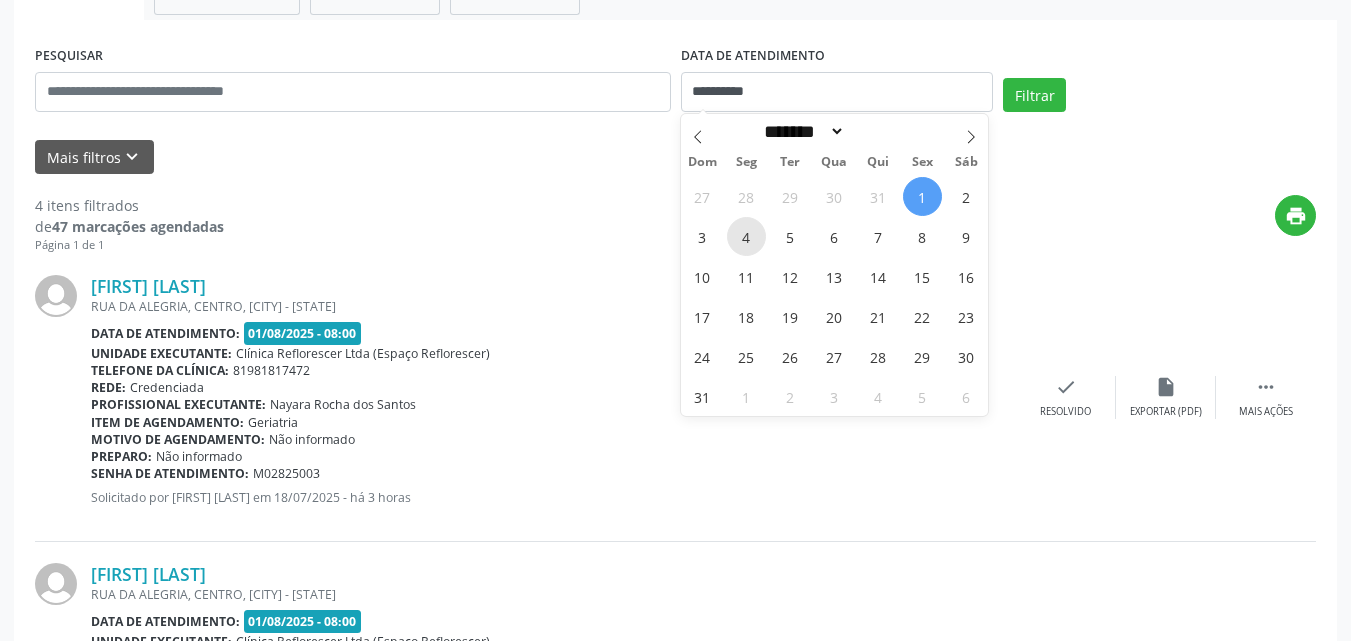 click on "4" at bounding box center (746, 236) 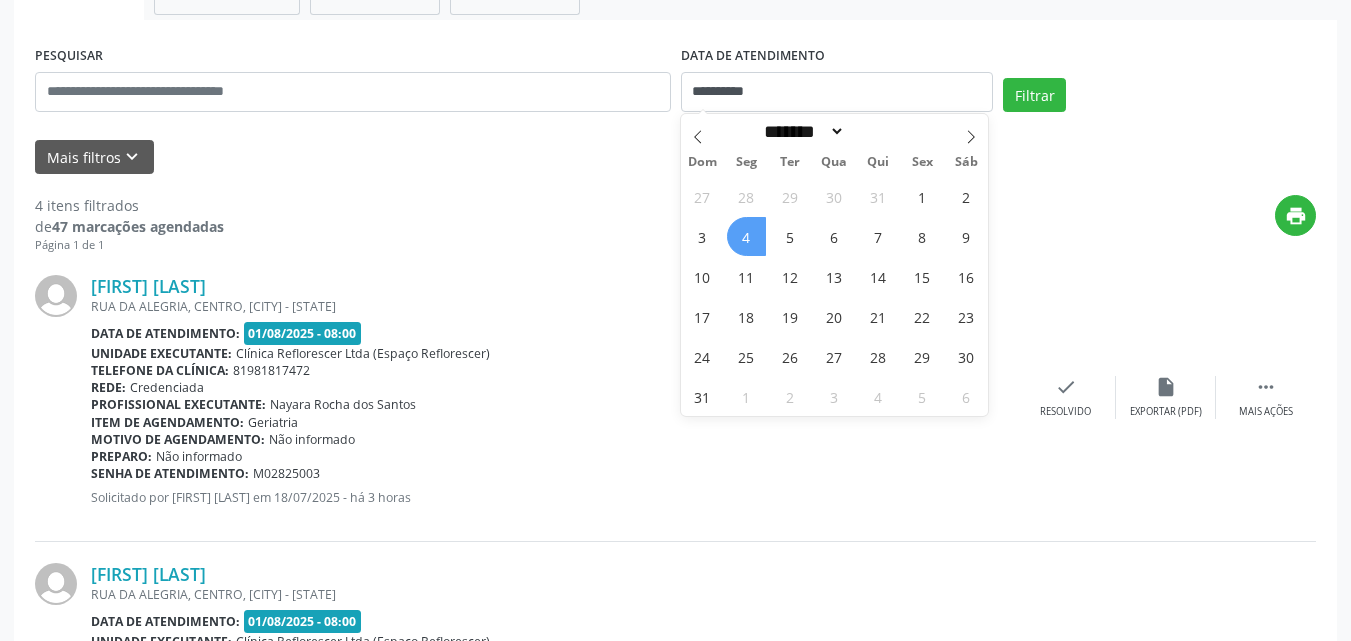 click on "4" at bounding box center (746, 236) 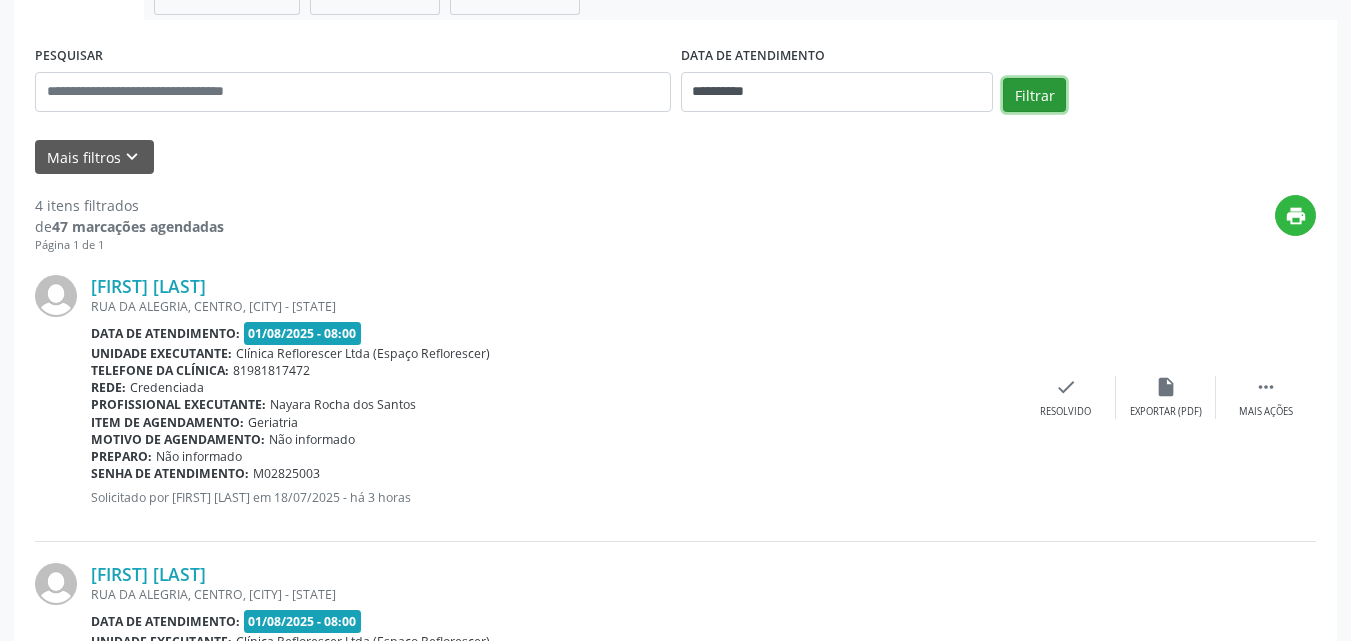 click on "Filtrar" at bounding box center (1034, 95) 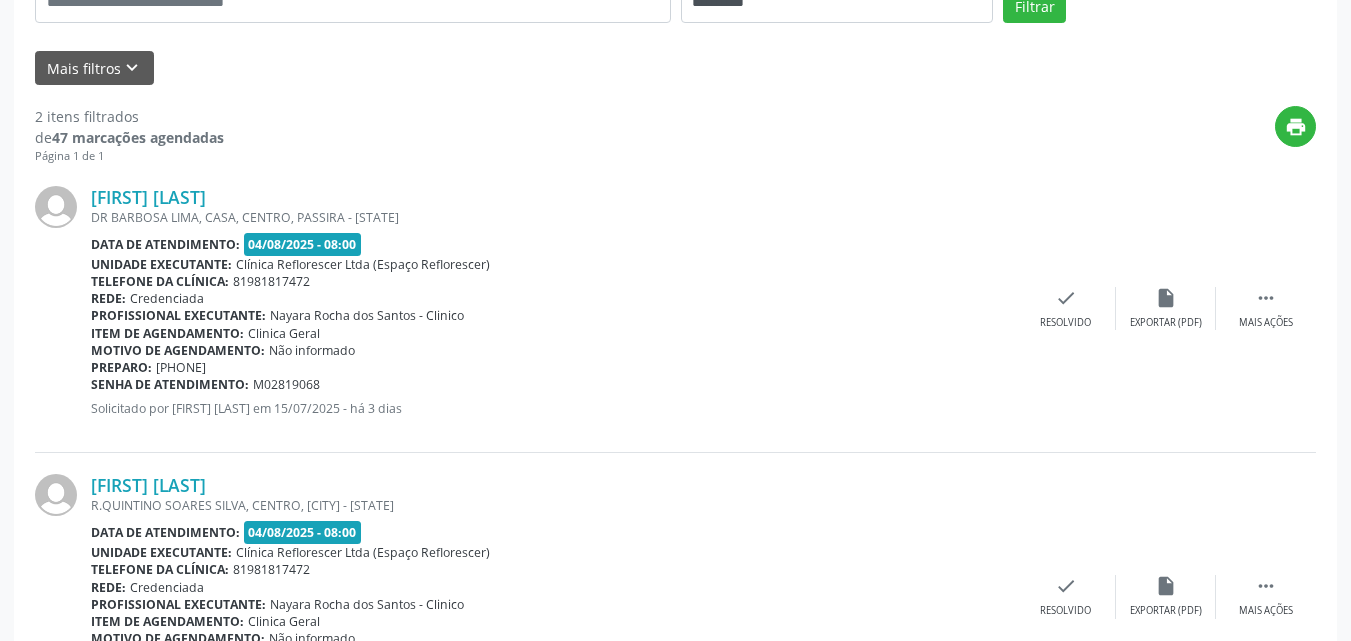 scroll, scrollTop: 170, scrollLeft: 0, axis: vertical 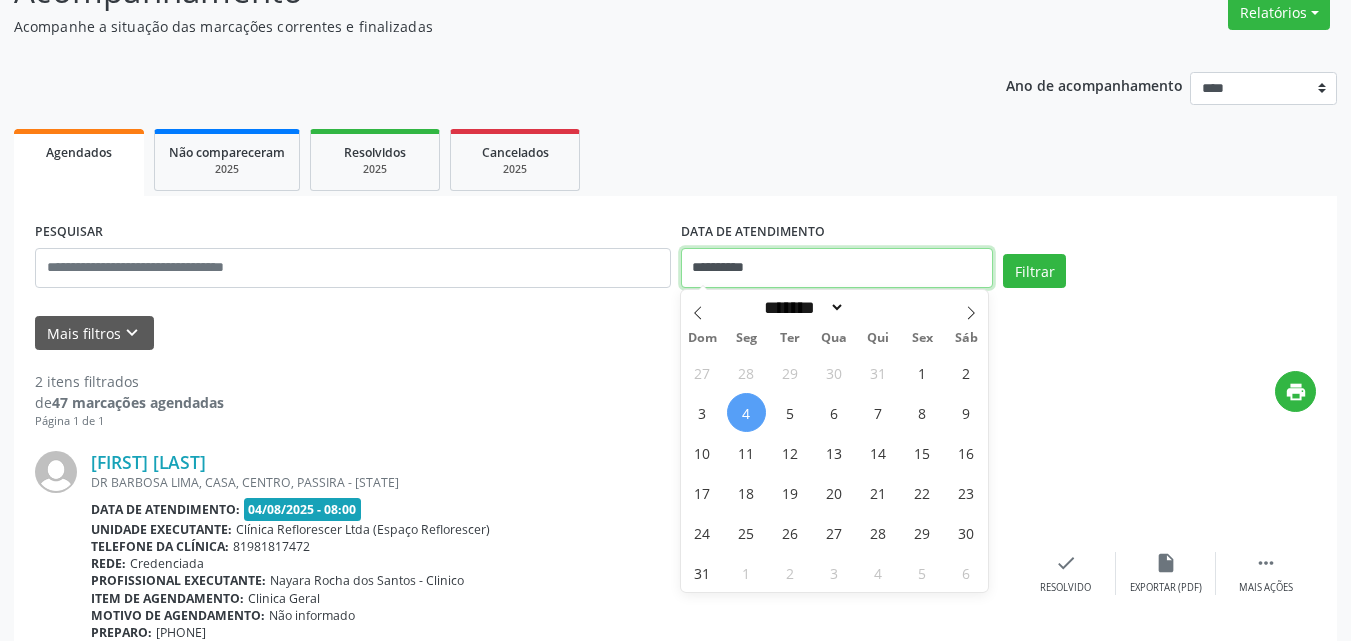 click on "**********" at bounding box center (837, 268) 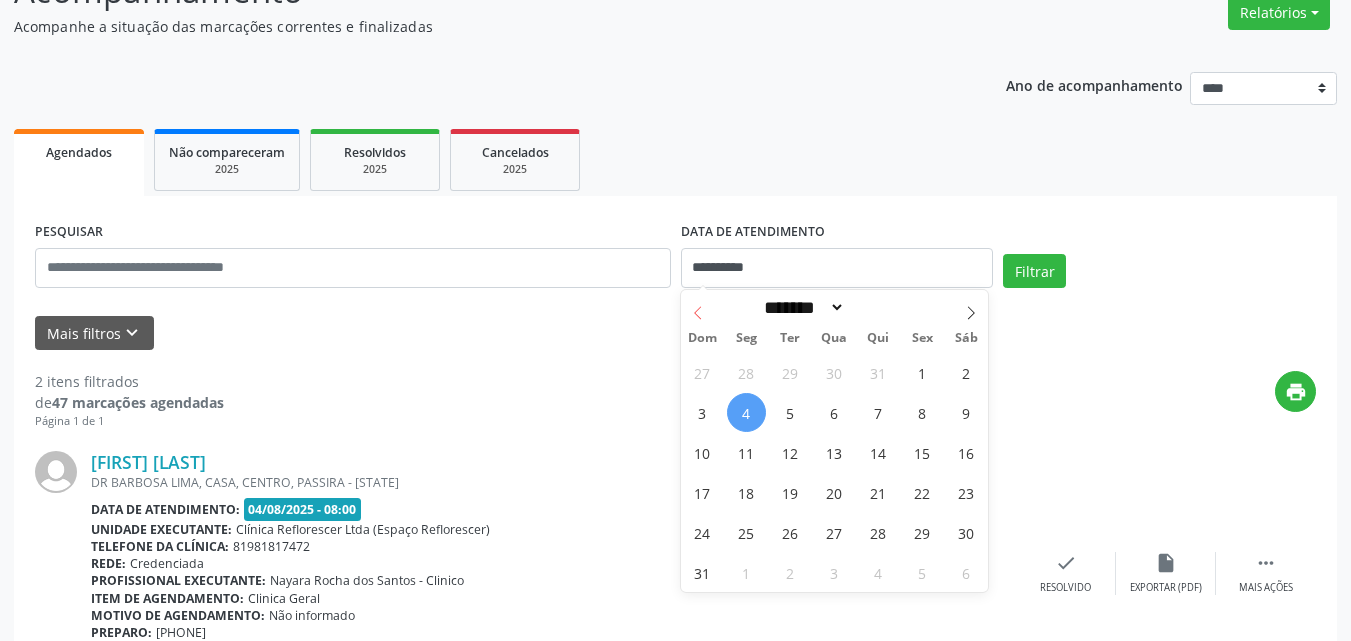 click at bounding box center (698, 307) 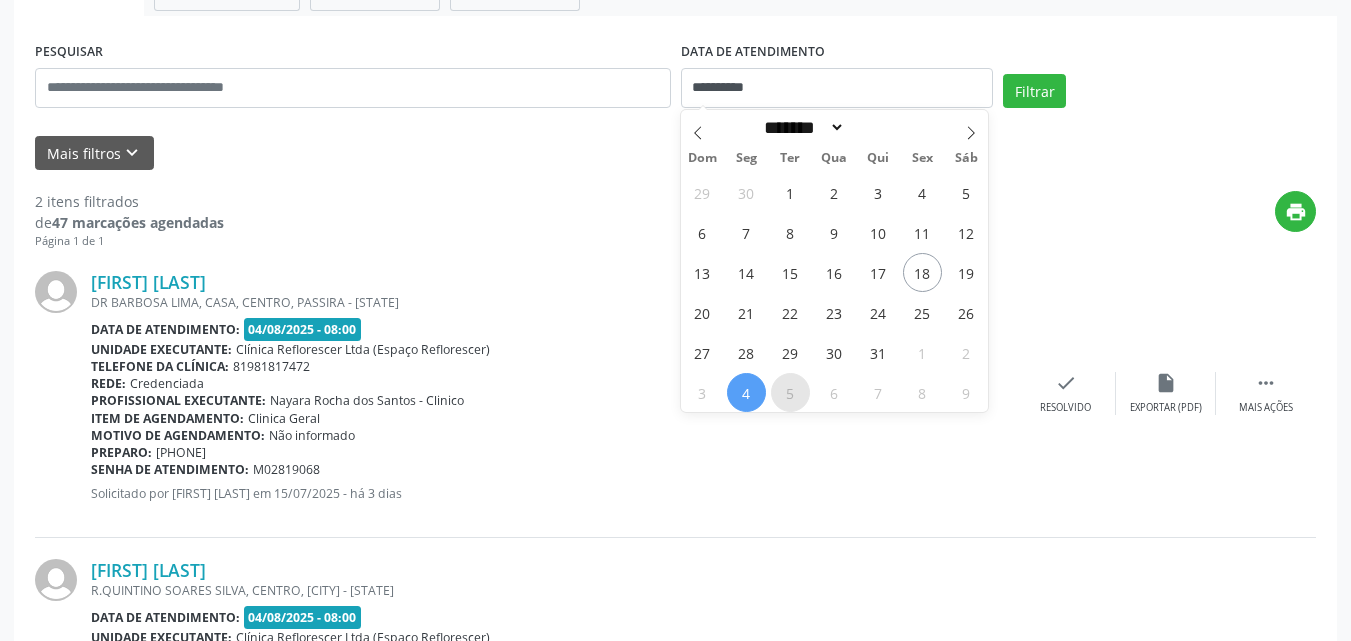 scroll, scrollTop: 370, scrollLeft: 0, axis: vertical 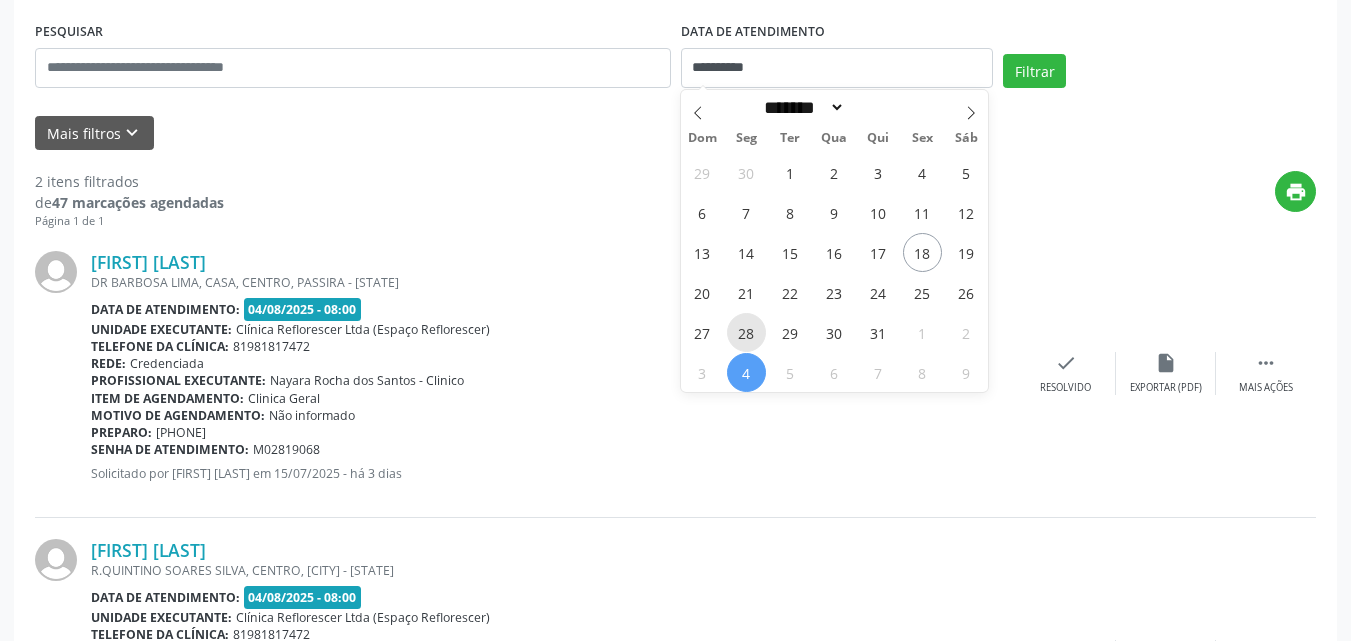 click on "28" at bounding box center (746, 332) 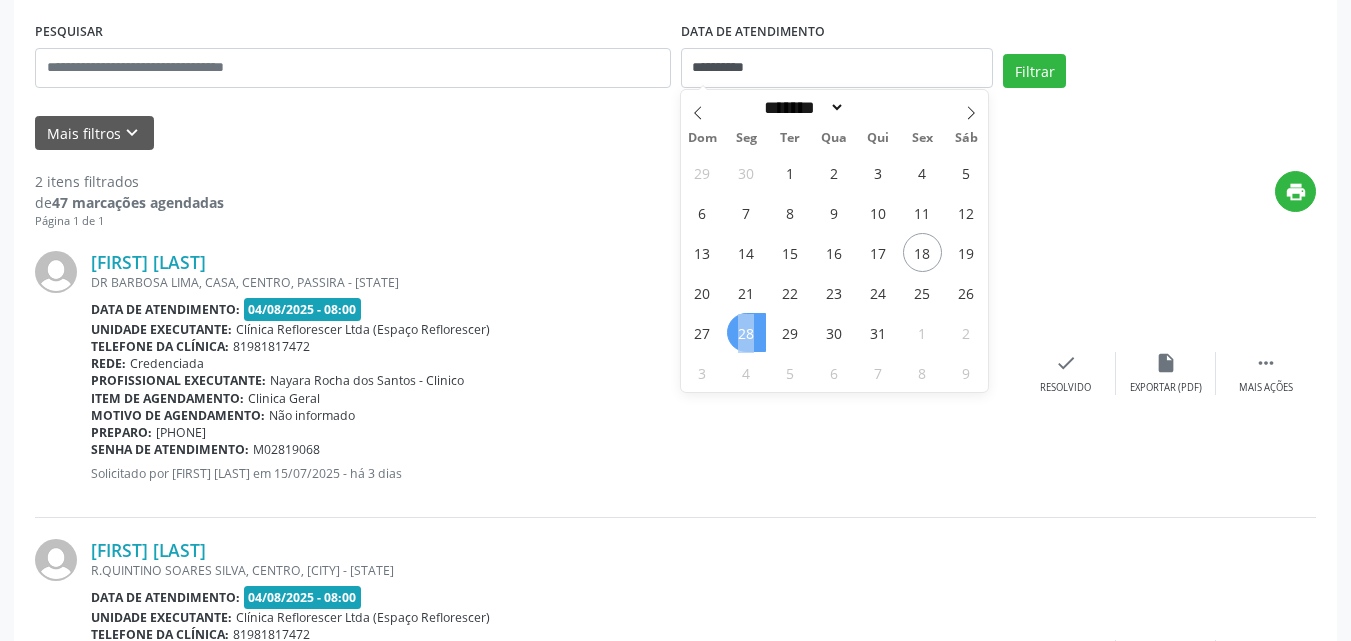 click on "28" at bounding box center (746, 332) 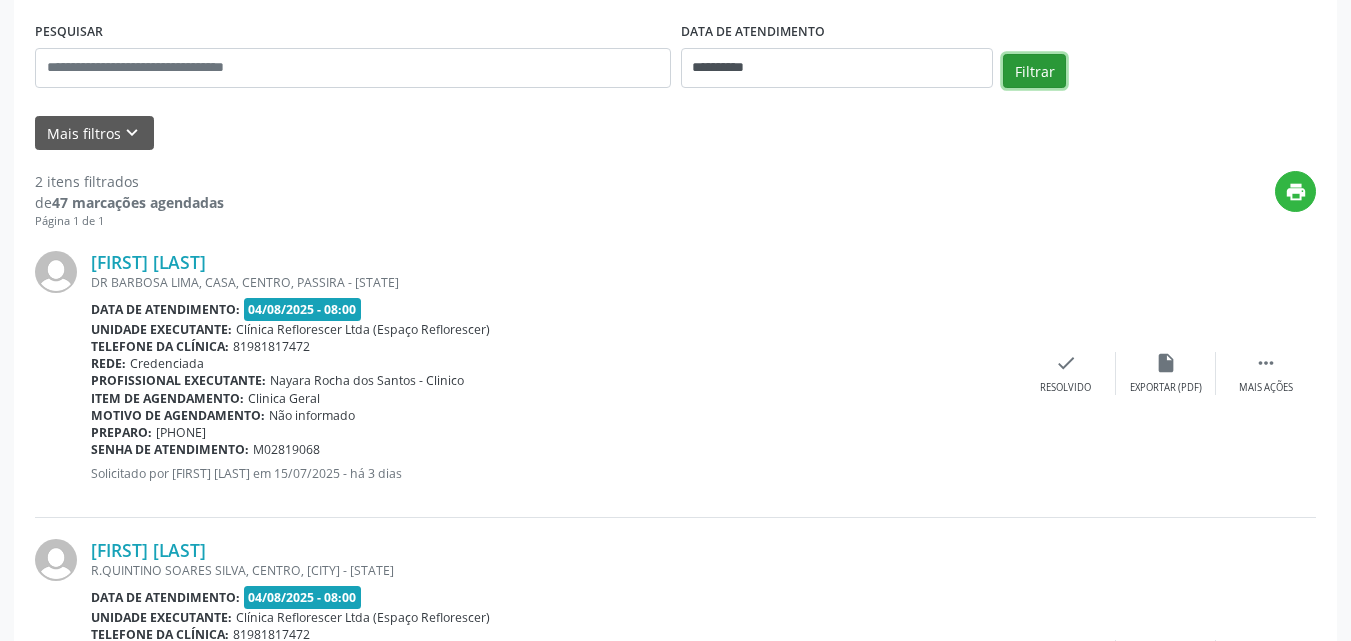 click on "Filtrar" at bounding box center [1034, 71] 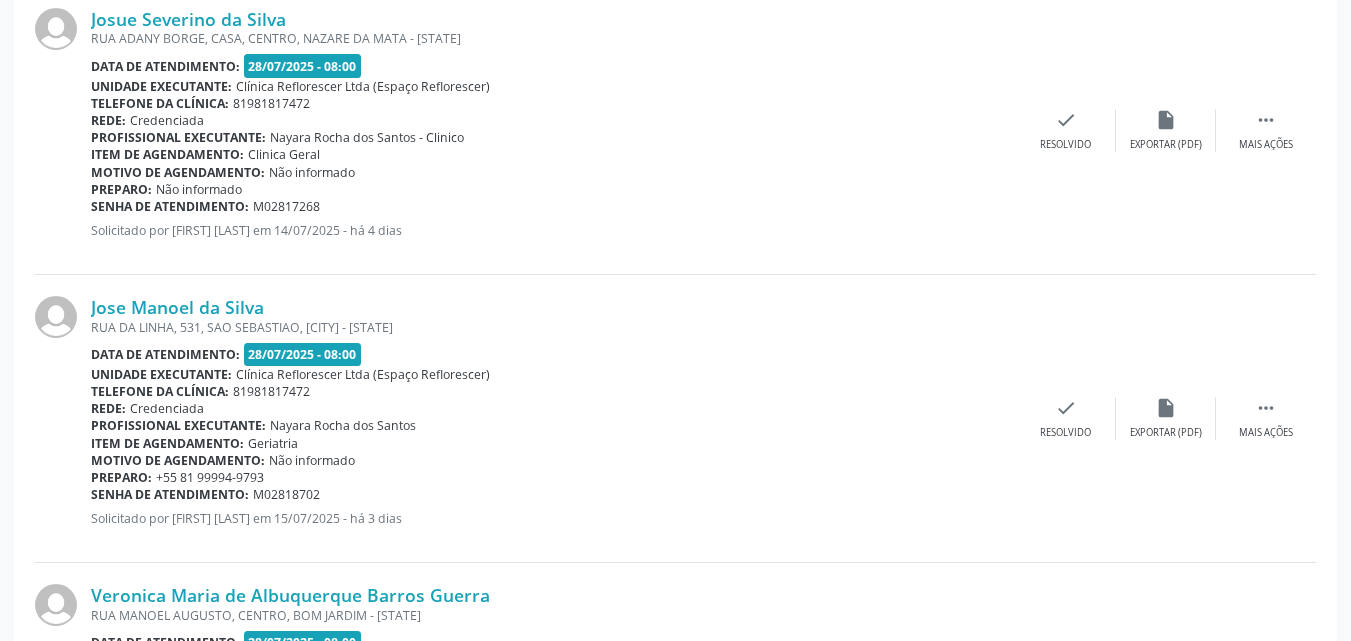 scroll, scrollTop: 2564, scrollLeft: 0, axis: vertical 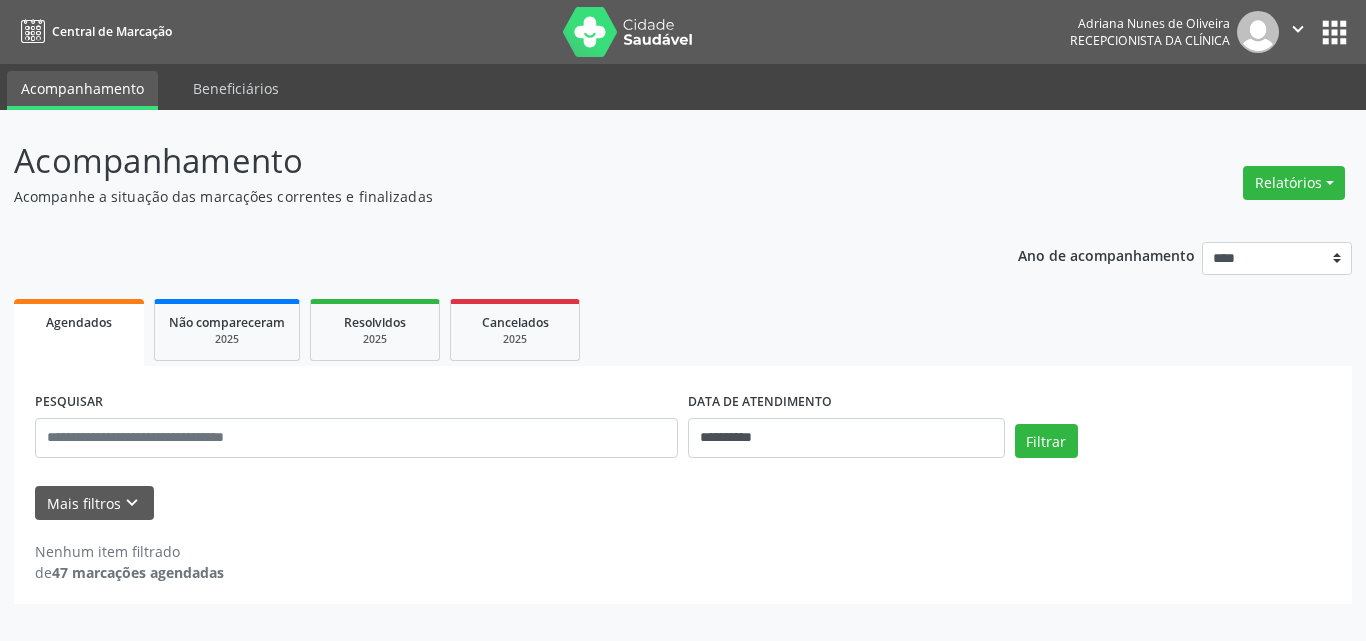click on "**********" at bounding box center [683, 416] 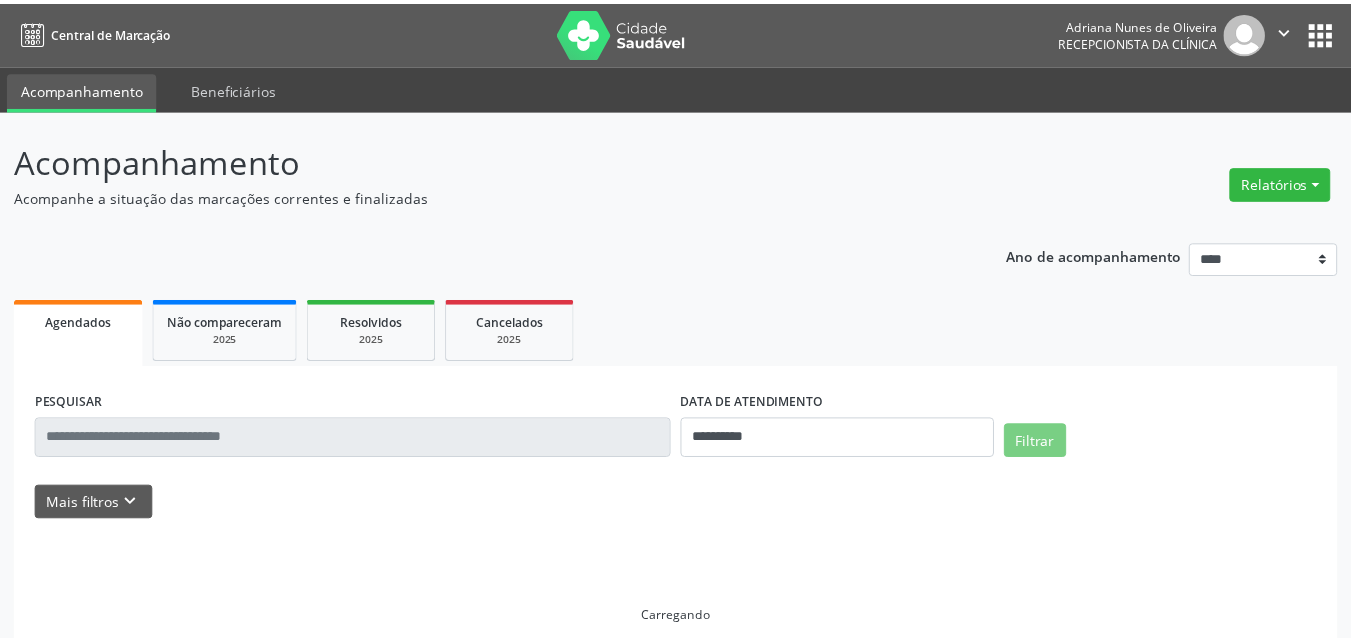 scroll, scrollTop: 0, scrollLeft: 0, axis: both 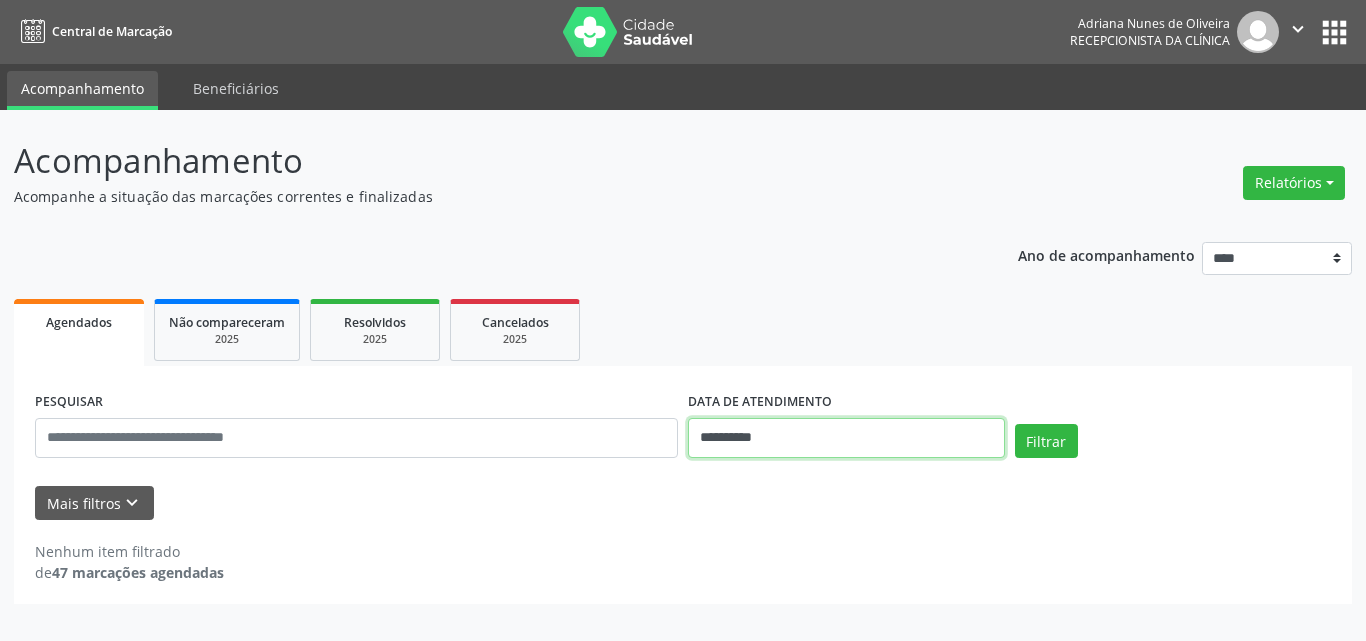 click on "**********" at bounding box center (846, 438) 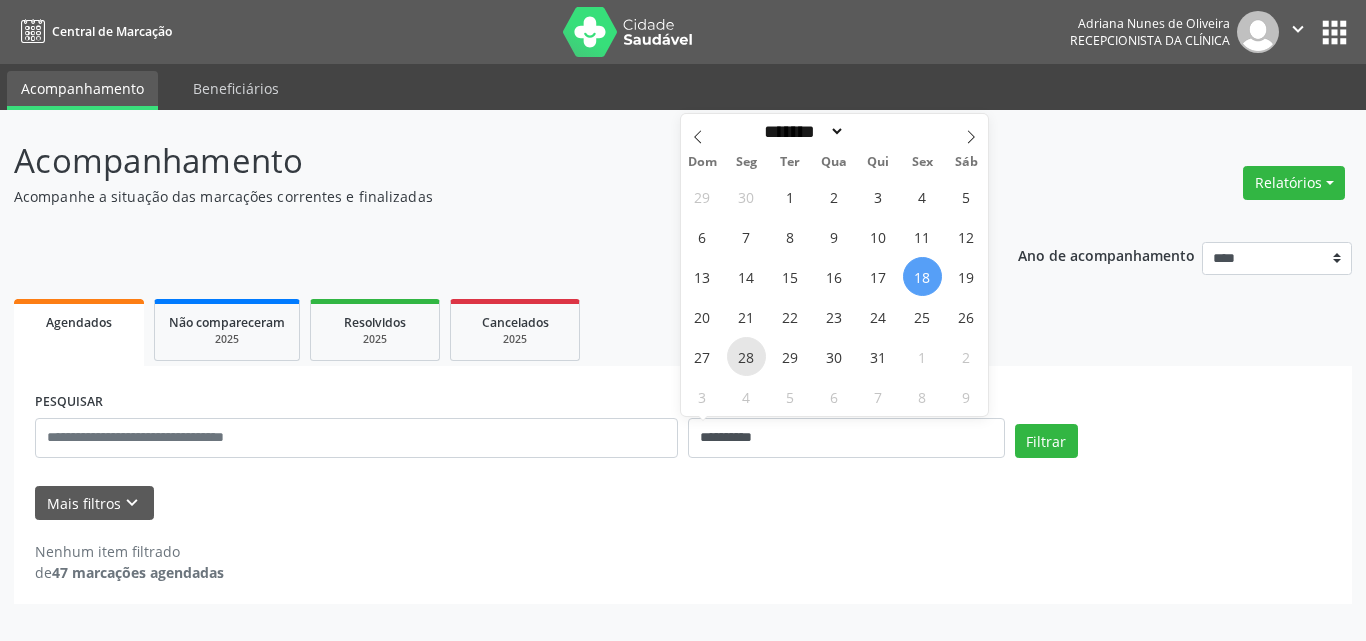 click on "28" at bounding box center (746, 356) 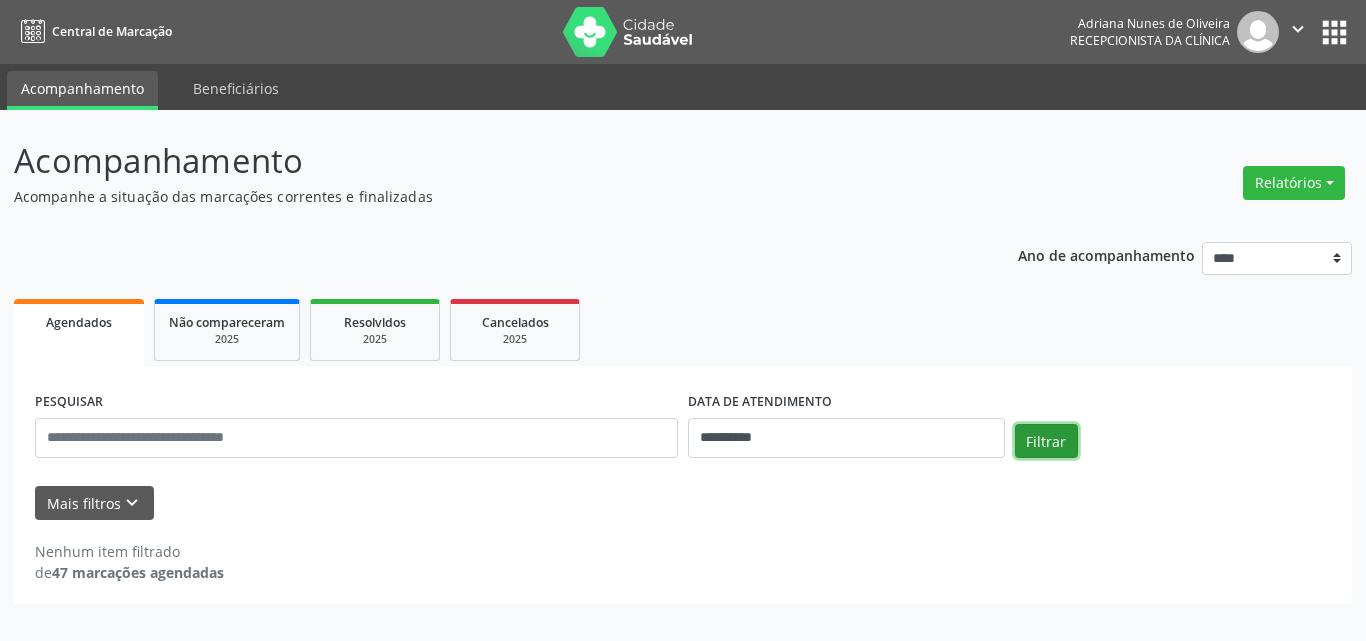 click on "Filtrar" at bounding box center (1046, 441) 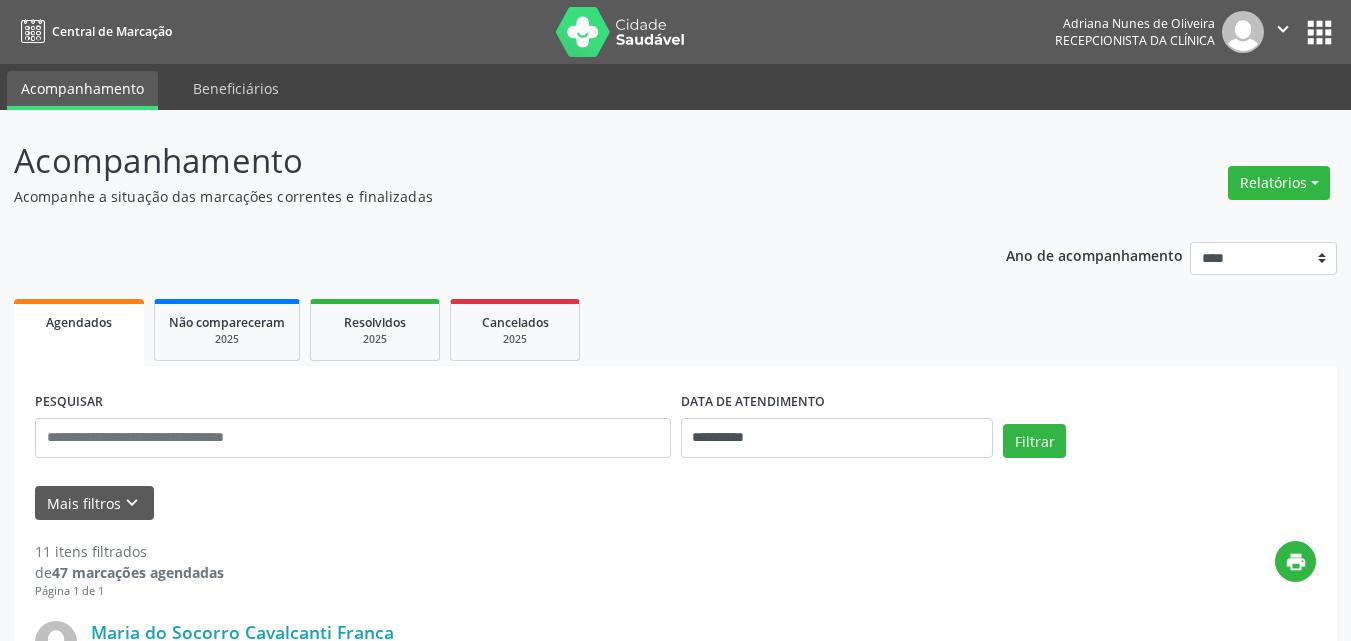 click on "**********" at bounding box center (675, 2009) 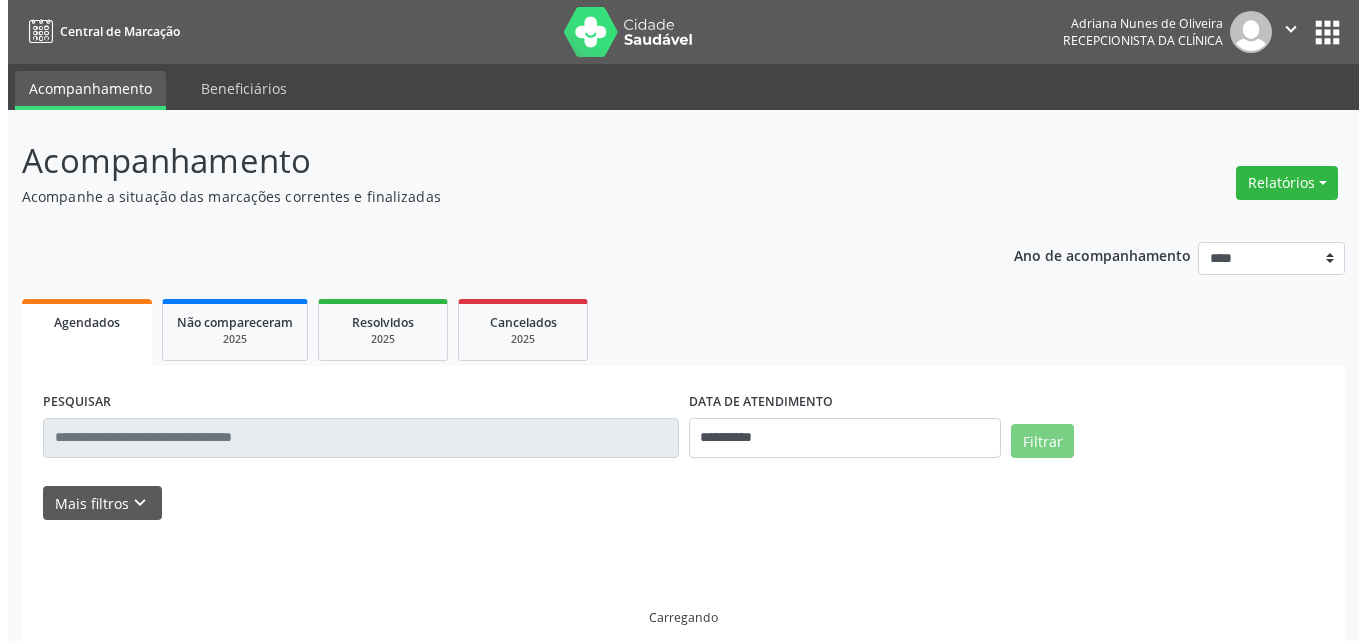 scroll, scrollTop: 0, scrollLeft: 0, axis: both 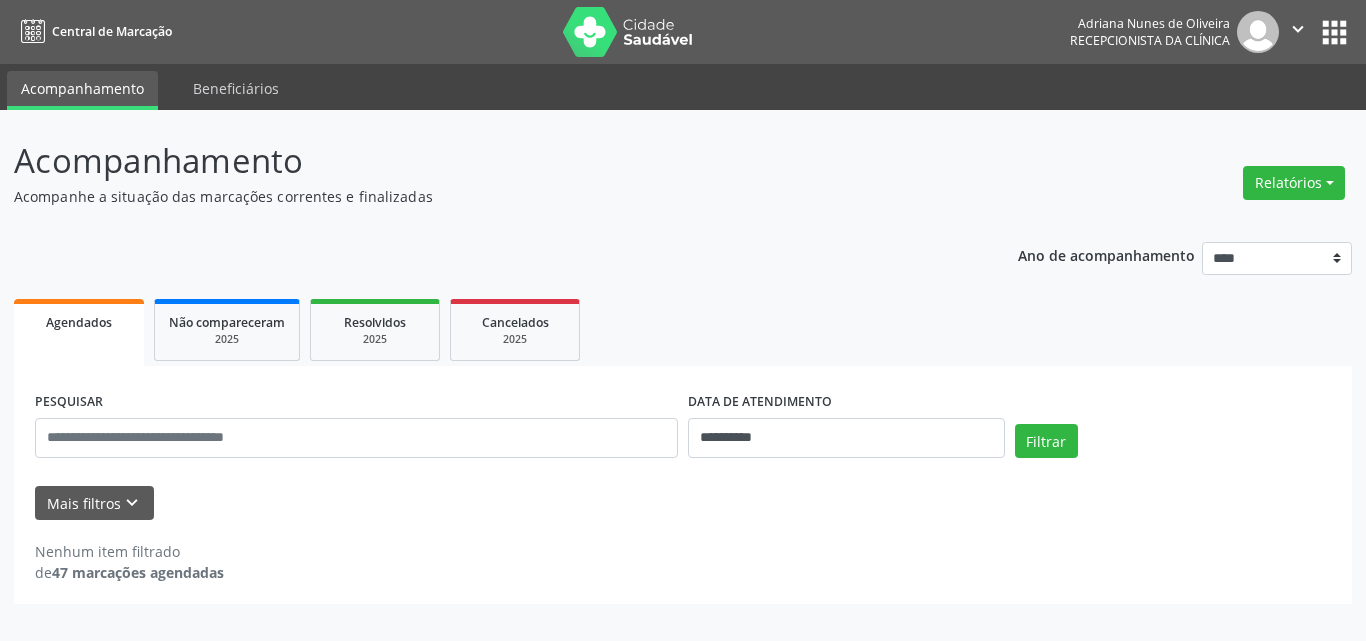 click on "Mais filtros
keyboard_arrow_down" at bounding box center (683, 503) 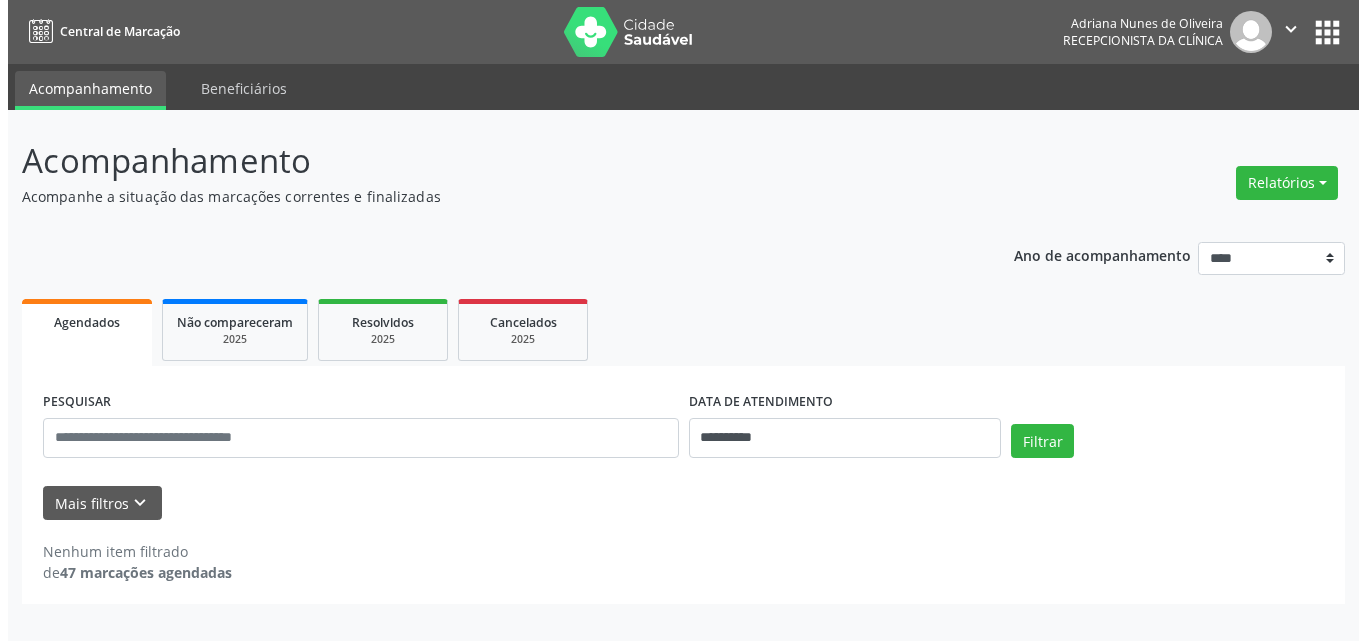 scroll, scrollTop: 0, scrollLeft: 0, axis: both 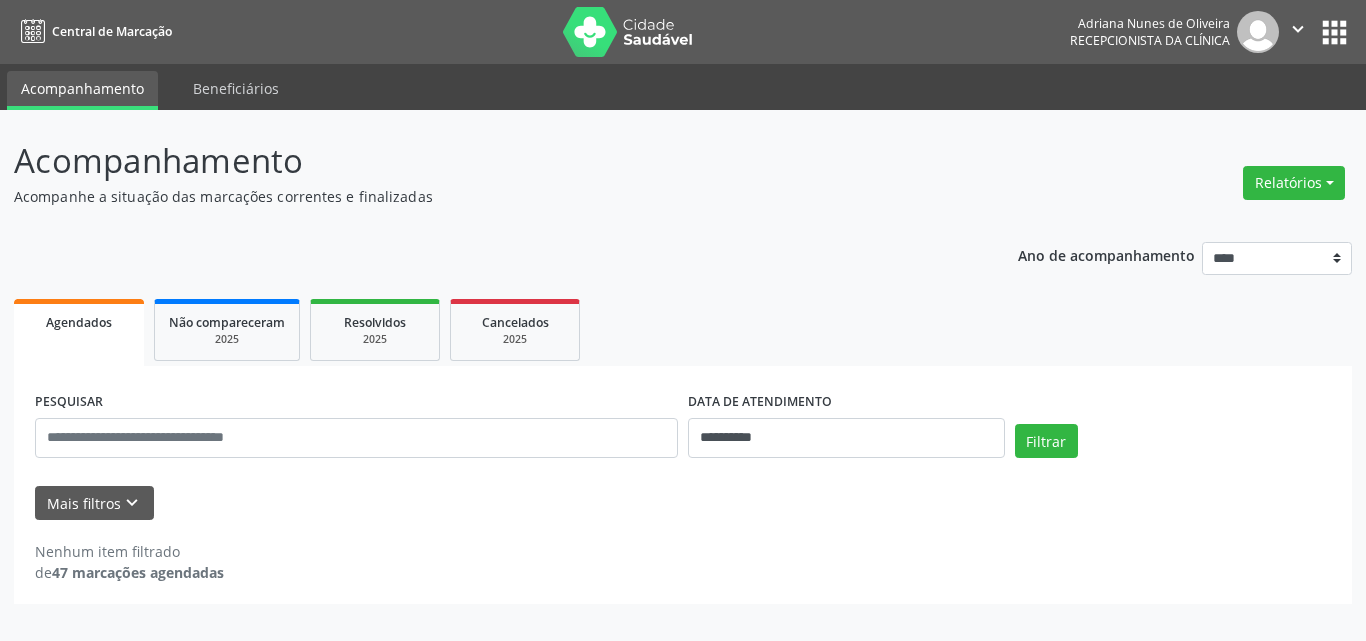 click on "**********" at bounding box center [683, 416] 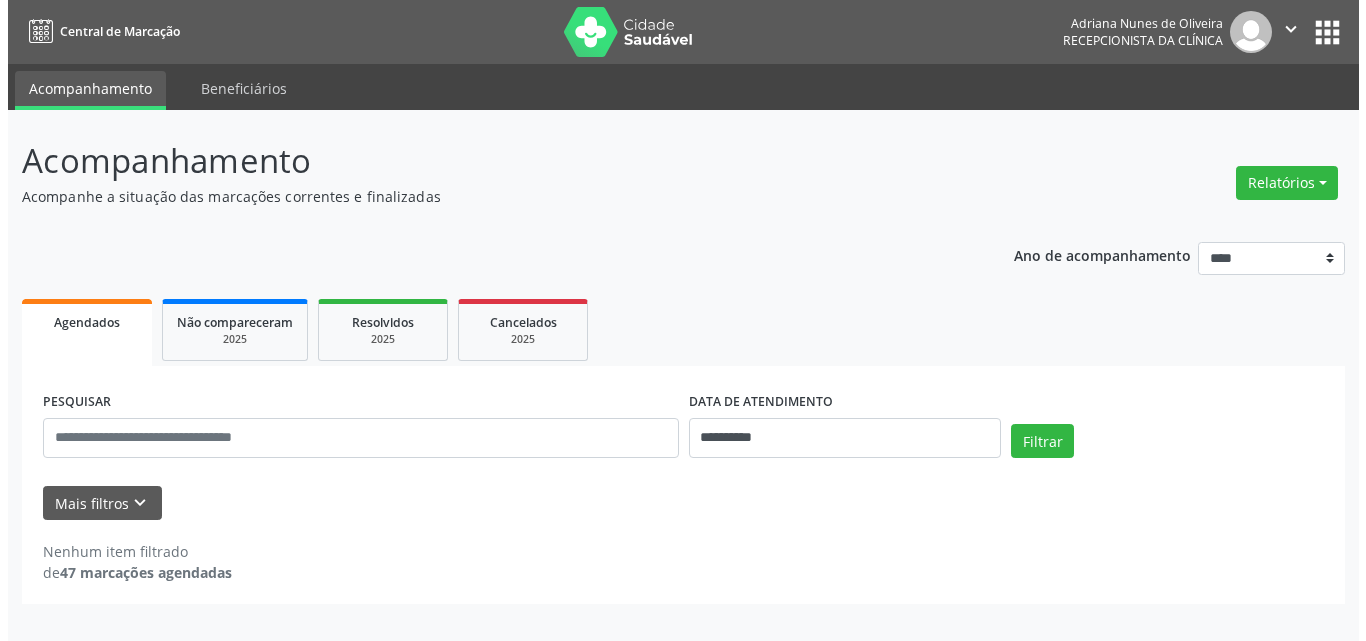 scroll, scrollTop: 0, scrollLeft: 0, axis: both 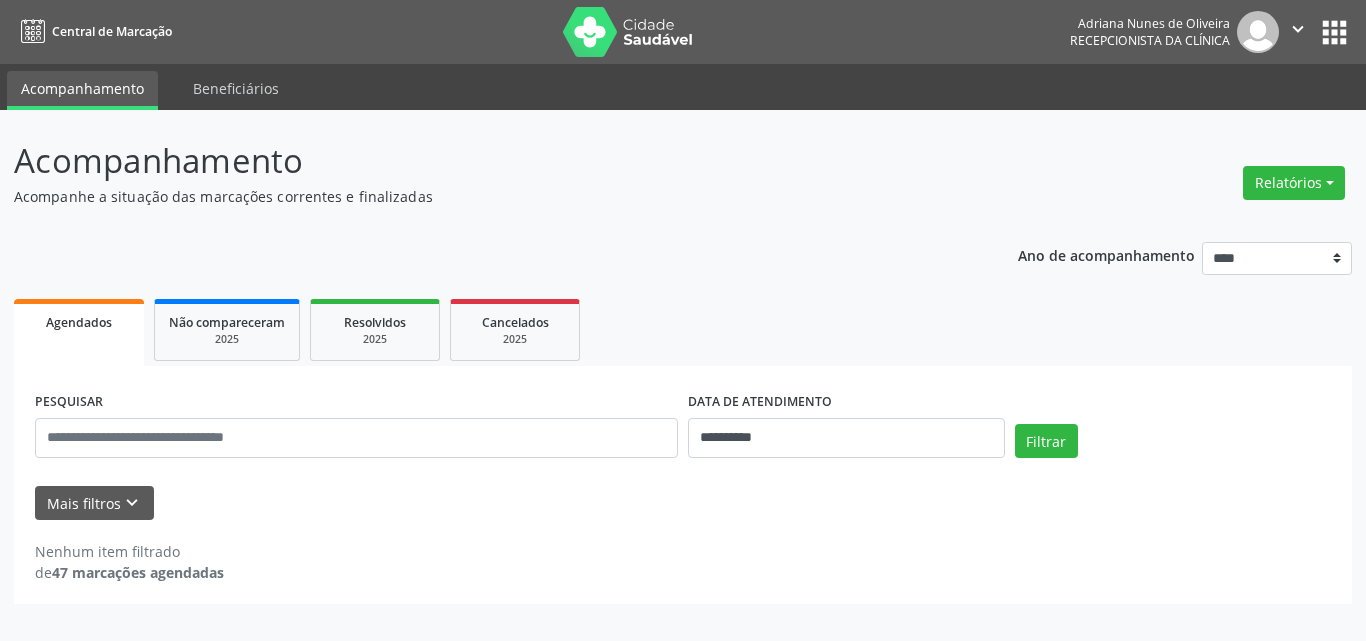 click on "**********" at bounding box center (683, 370) 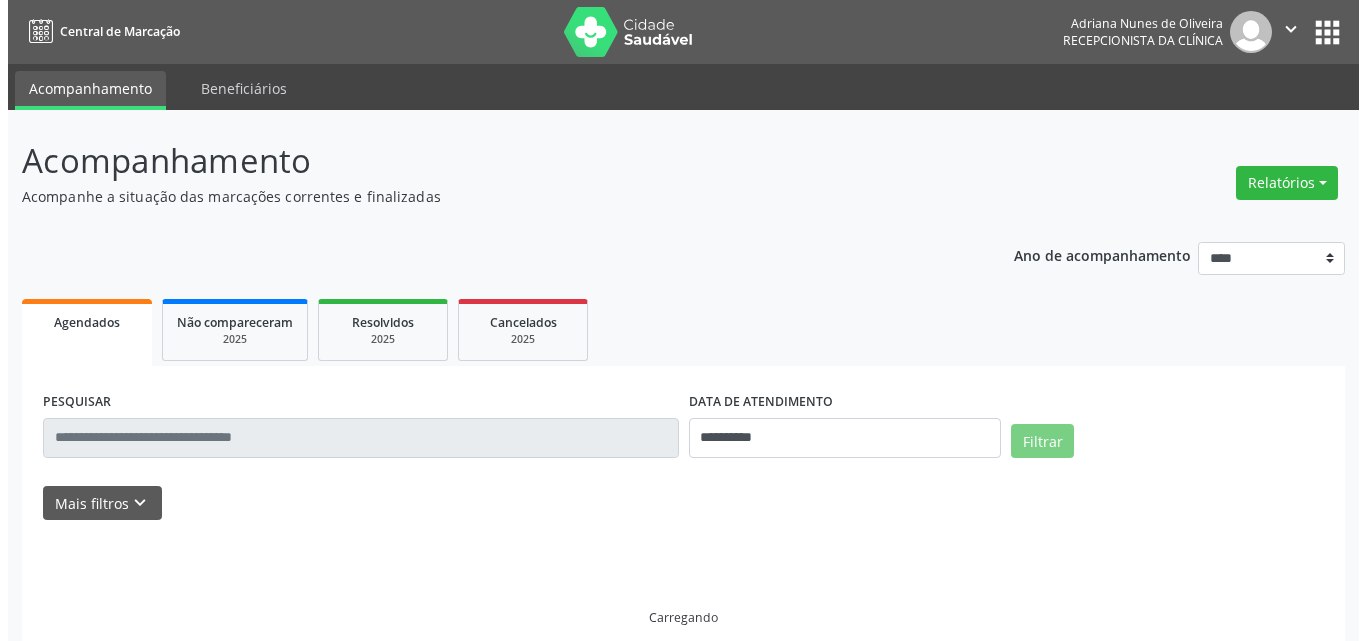 scroll, scrollTop: 0, scrollLeft: 0, axis: both 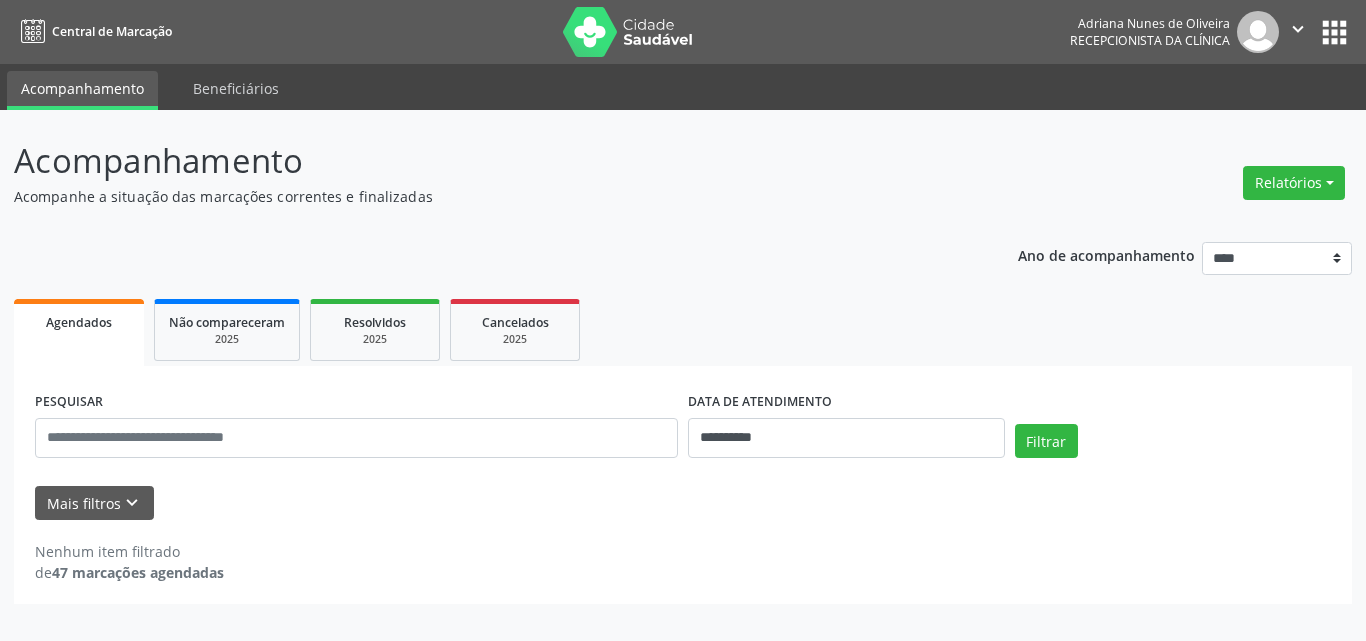 click on "Acompanhe a situação das marcações correntes e finalizadas" at bounding box center (482, 196) 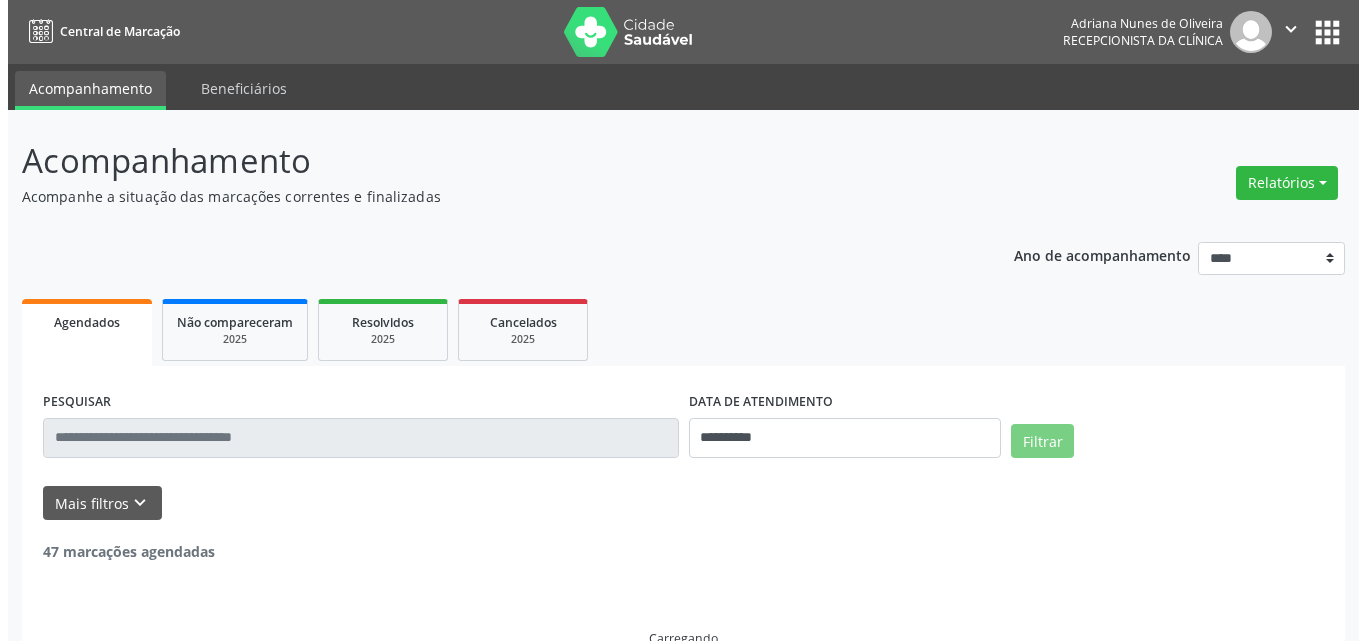 scroll, scrollTop: 0, scrollLeft: 0, axis: both 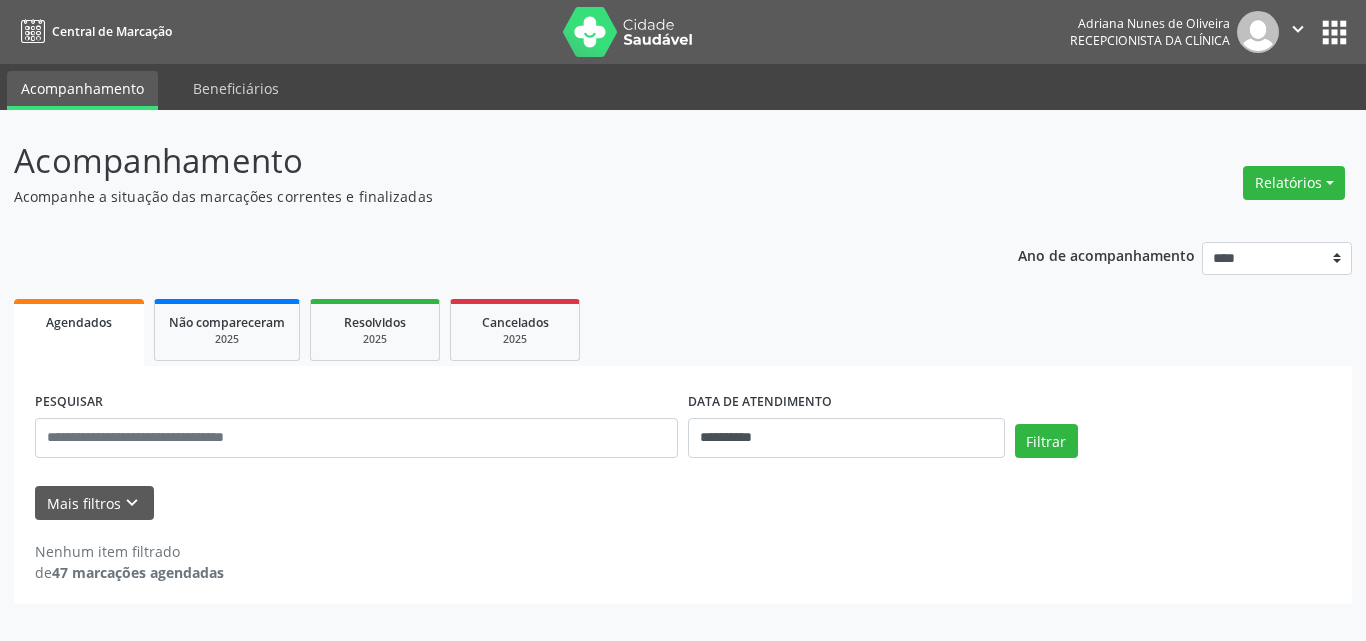 click on "**********" at bounding box center (683, 416) 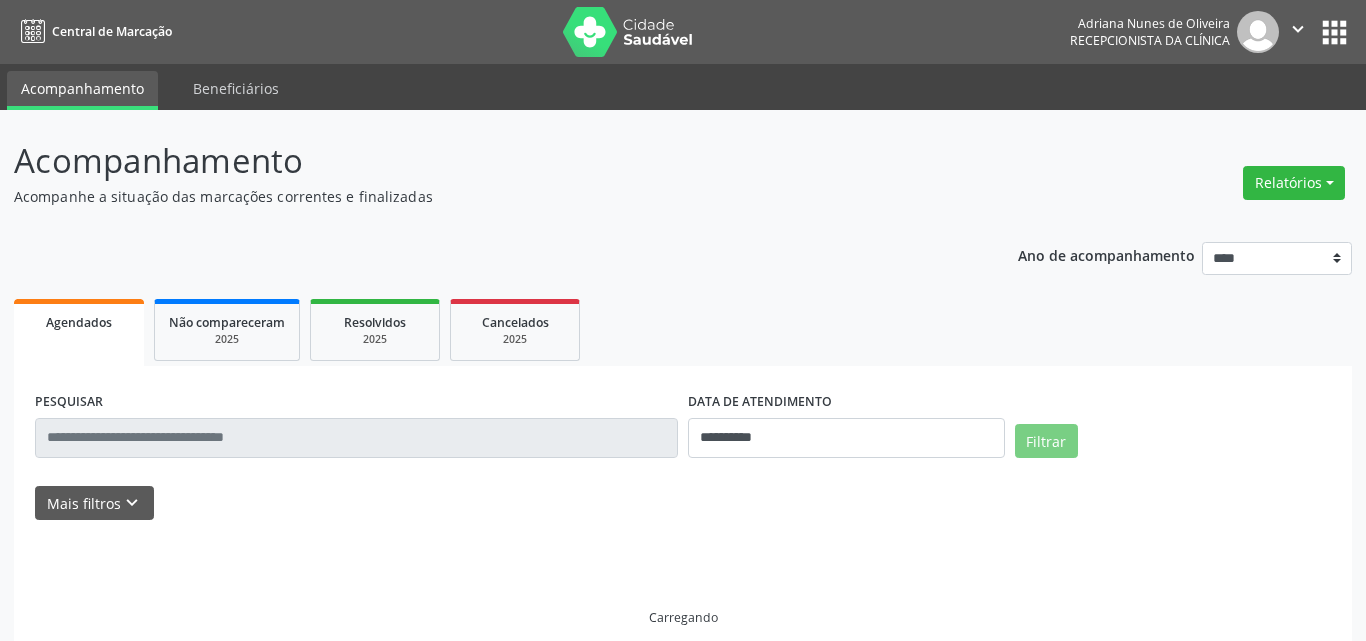 scroll, scrollTop: 0, scrollLeft: 0, axis: both 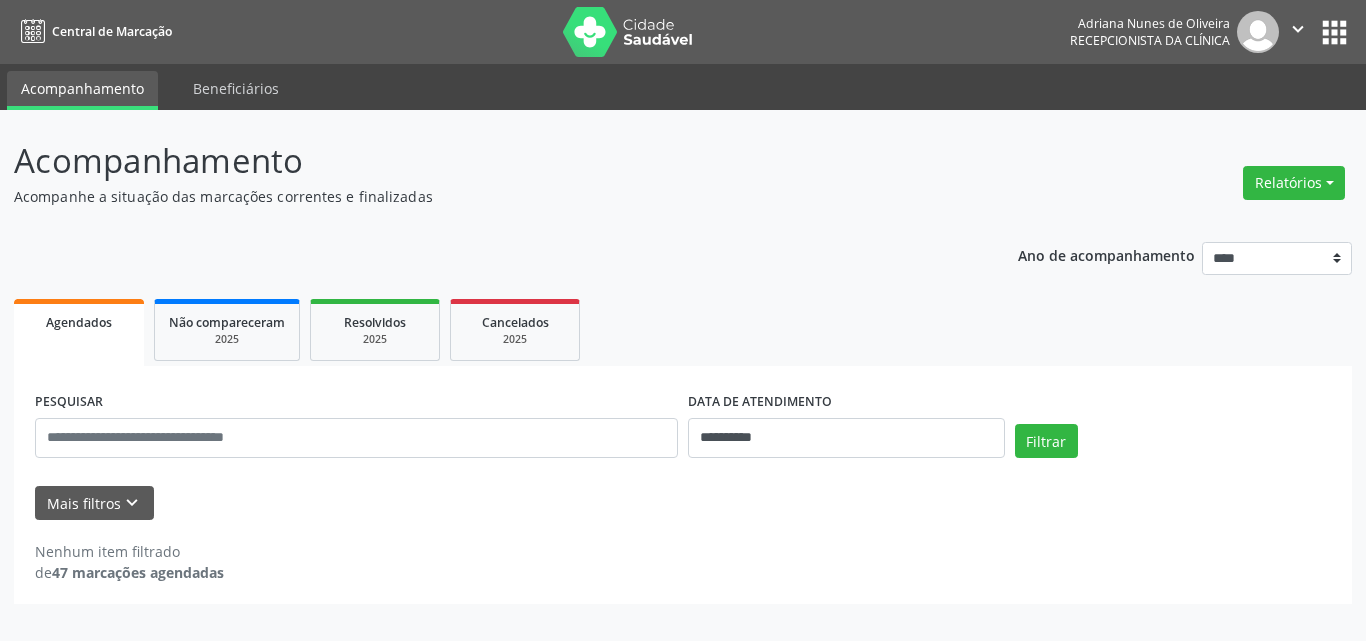 click on "**********" at bounding box center [683, 453] 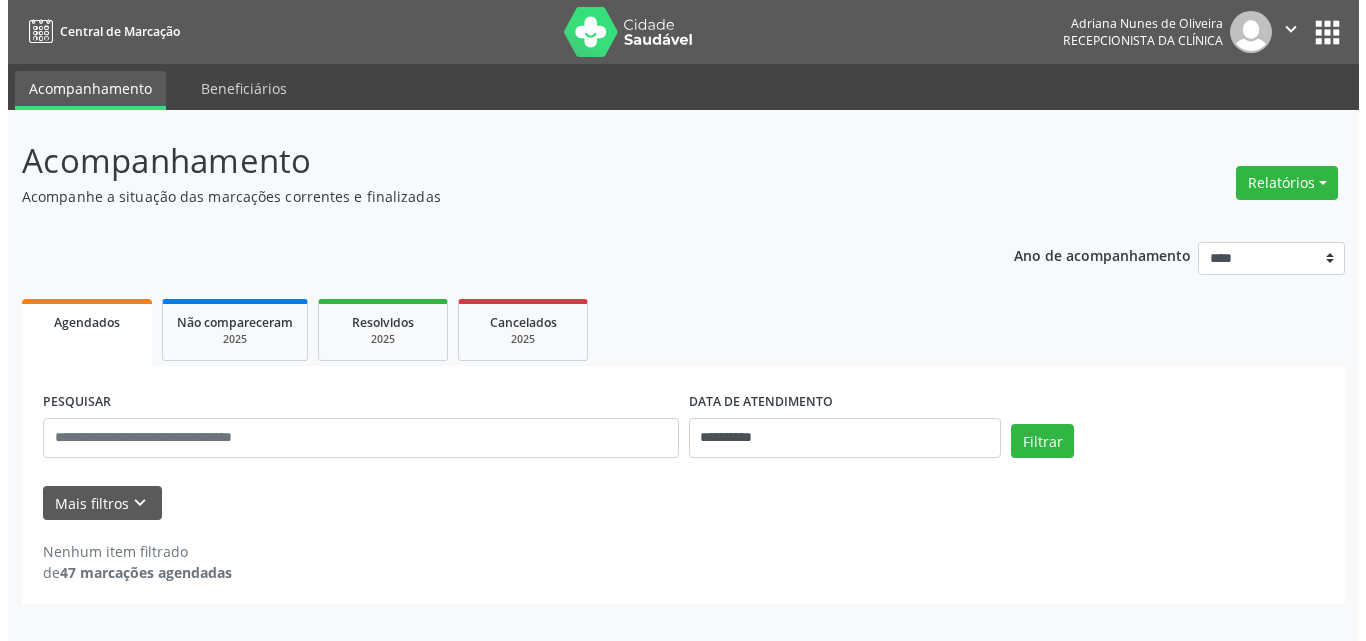 scroll, scrollTop: 0, scrollLeft: 0, axis: both 